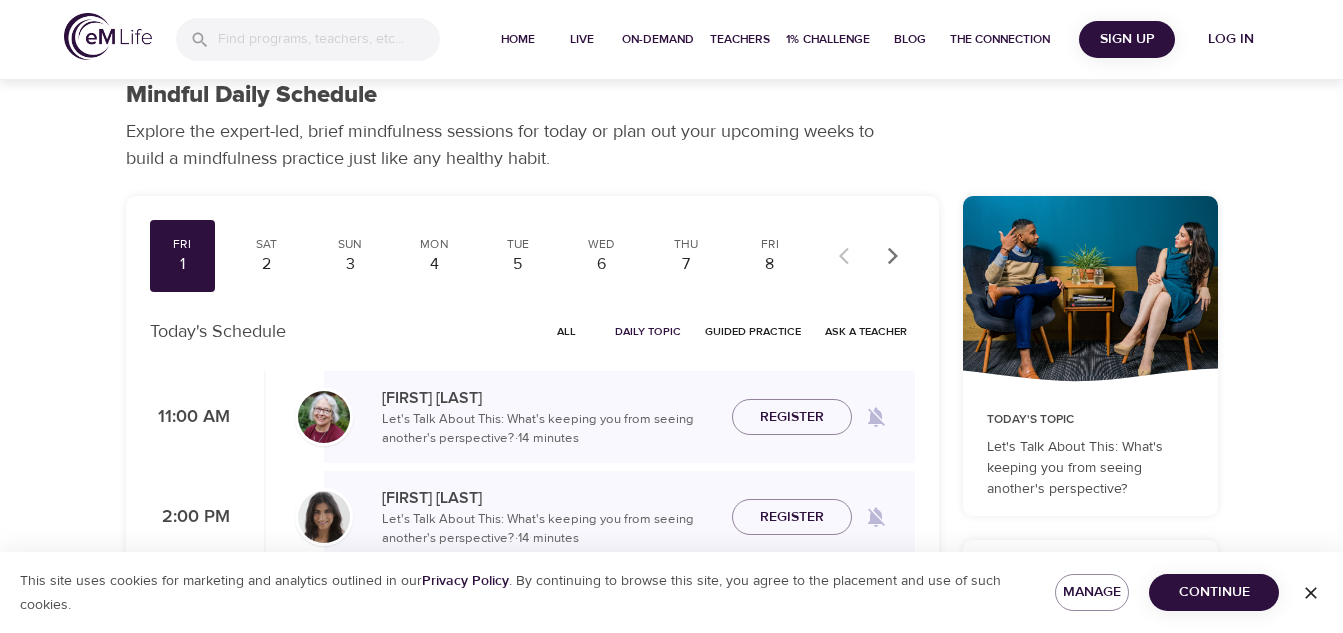 scroll, scrollTop: 0, scrollLeft: 0, axis: both 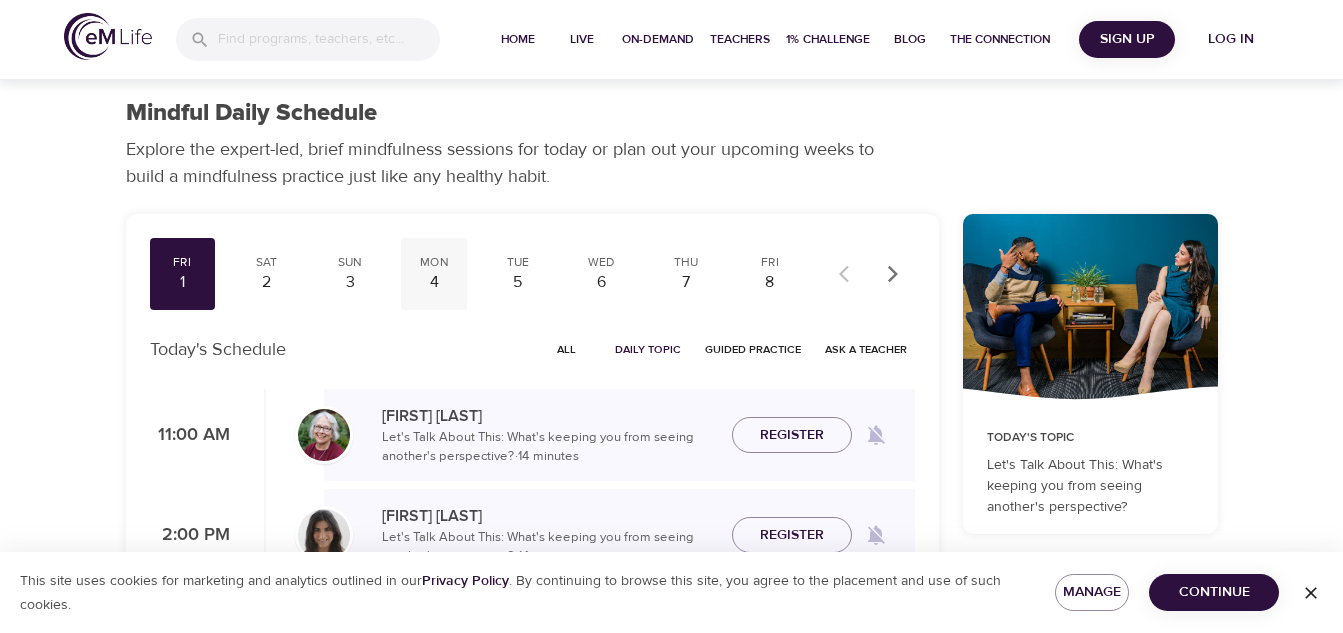 click on "4" at bounding box center [434, 282] 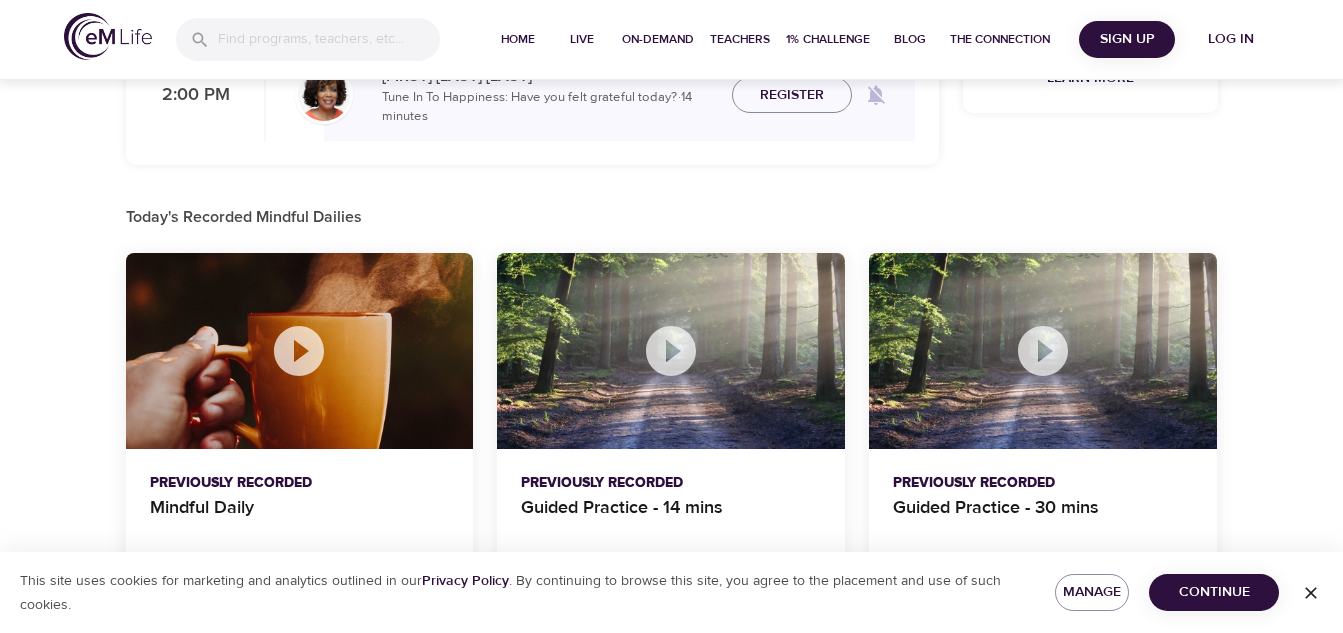 scroll, scrollTop: 853, scrollLeft: 0, axis: vertical 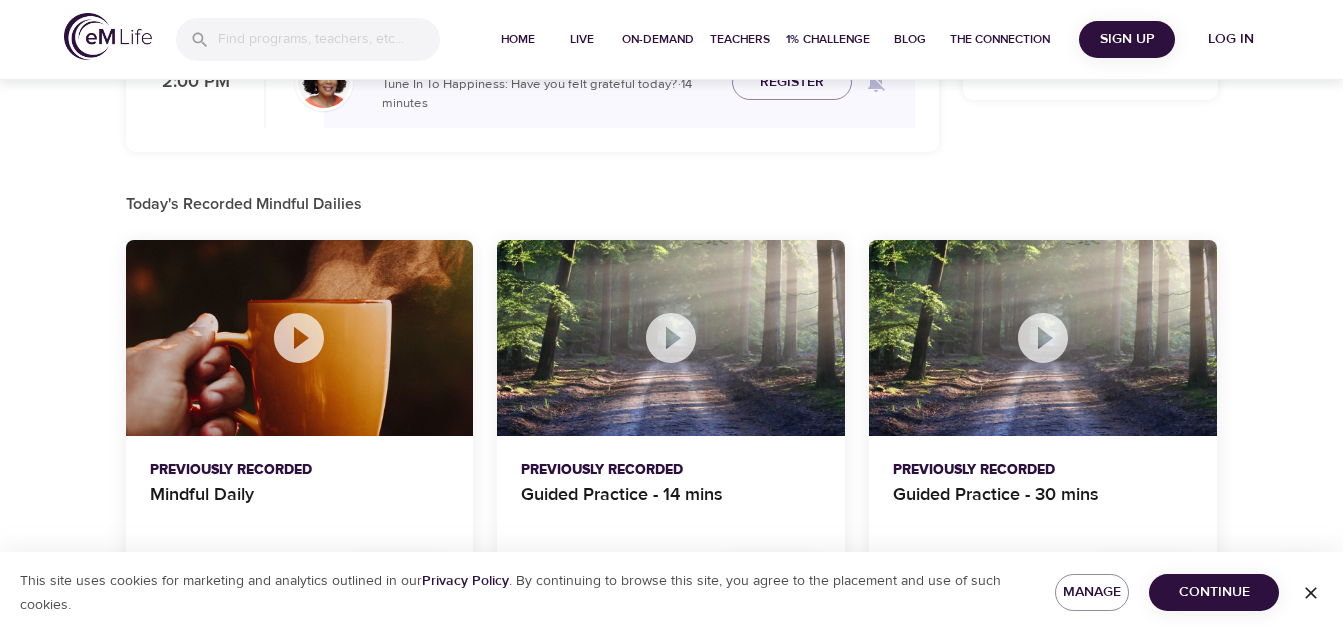 click 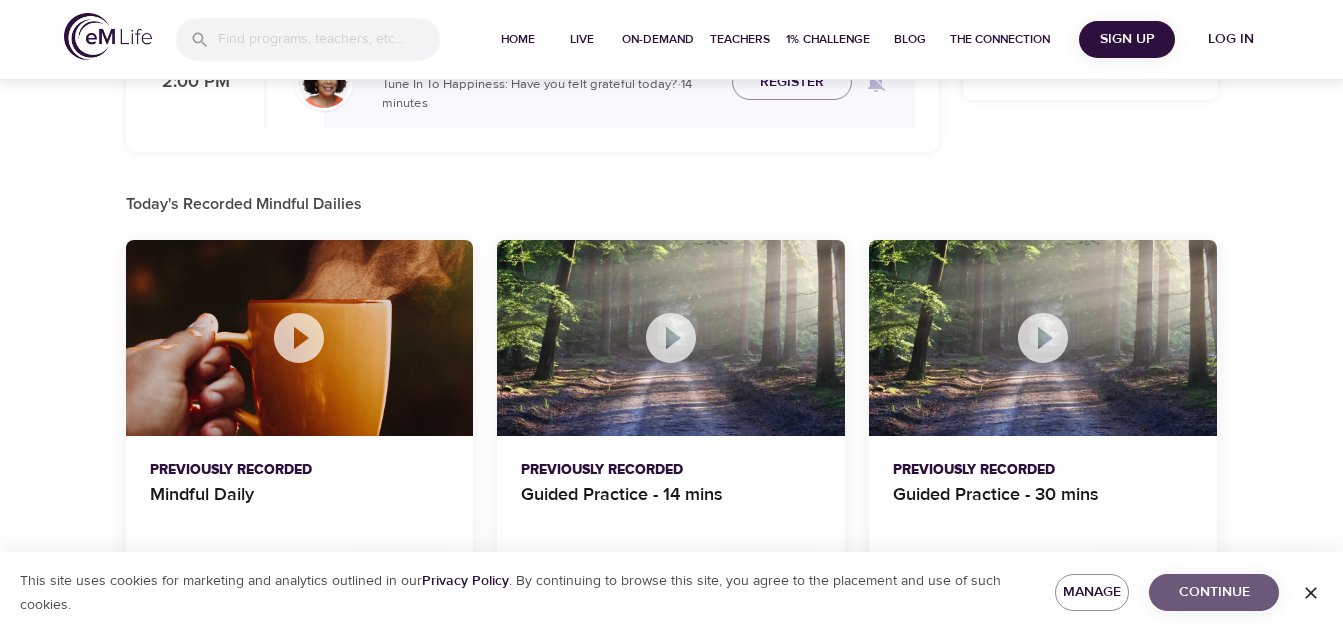 click on "Continue" at bounding box center (1214, 592) 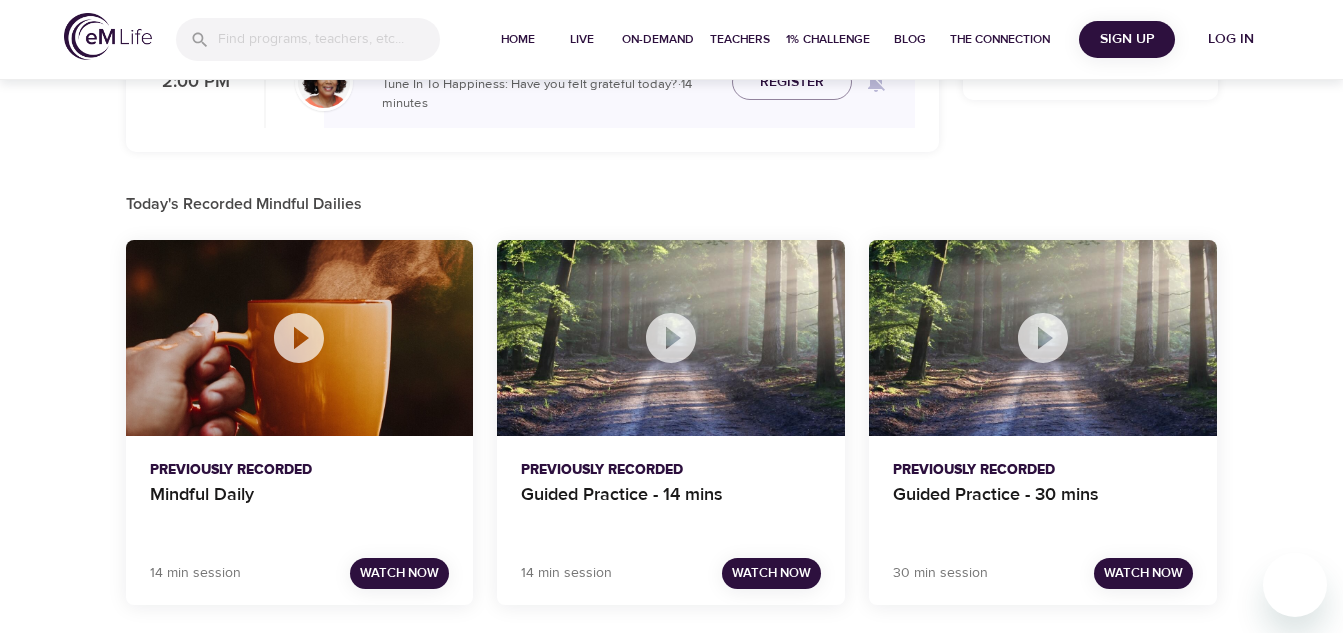 click 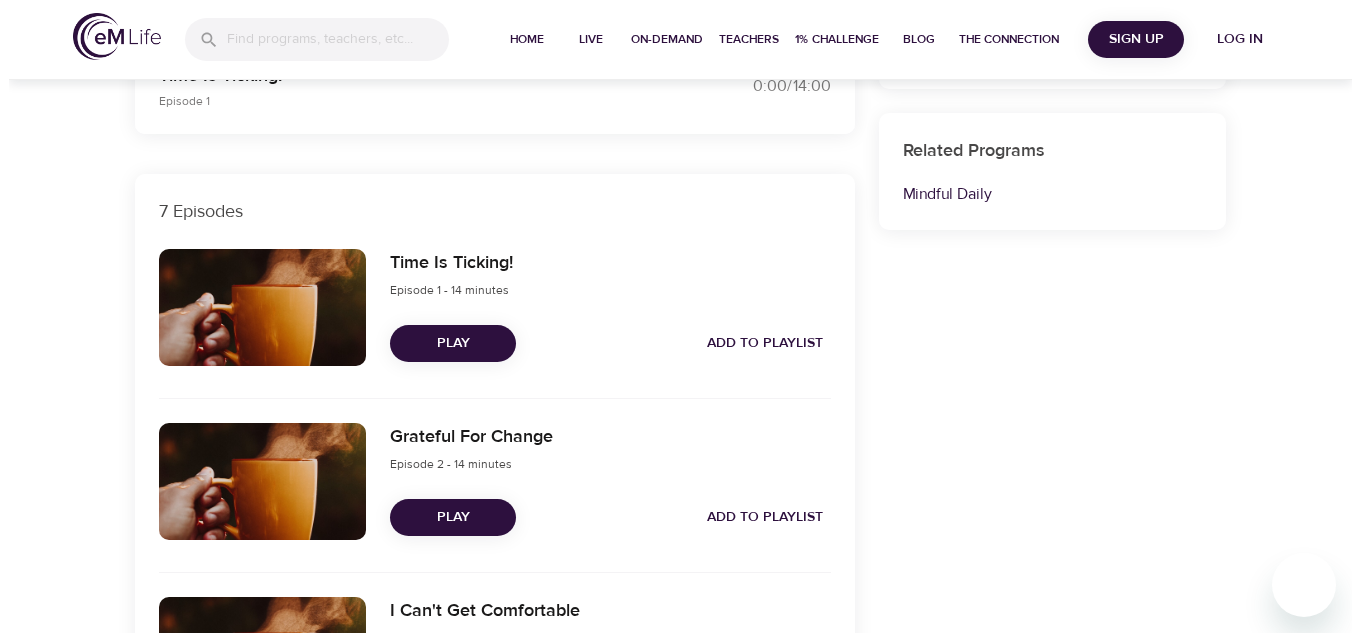 scroll, scrollTop: 553, scrollLeft: 0, axis: vertical 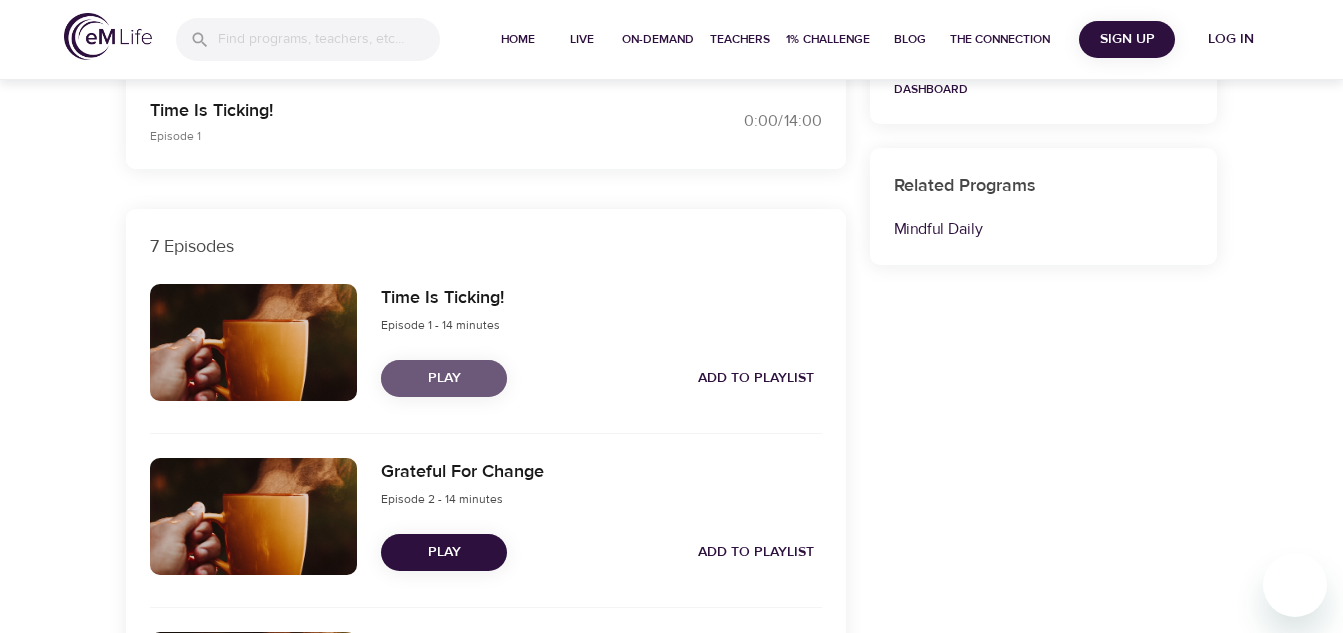 click on "Play" at bounding box center [444, 378] 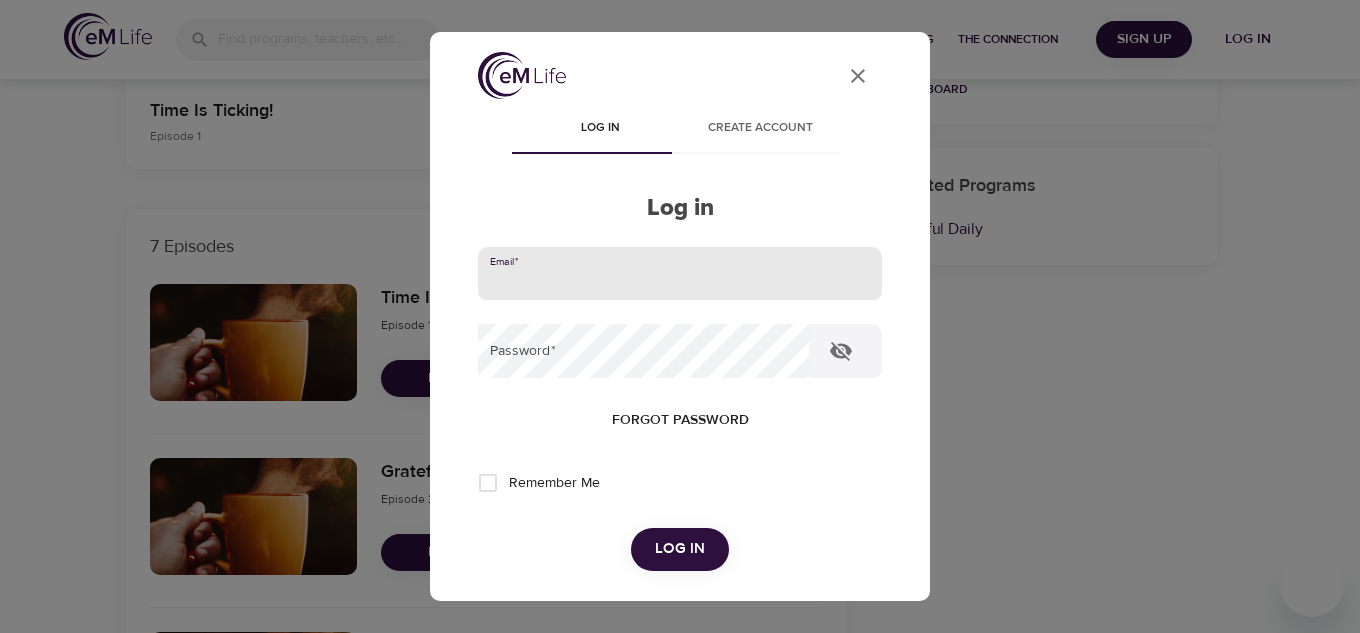 click at bounding box center [680, 274] 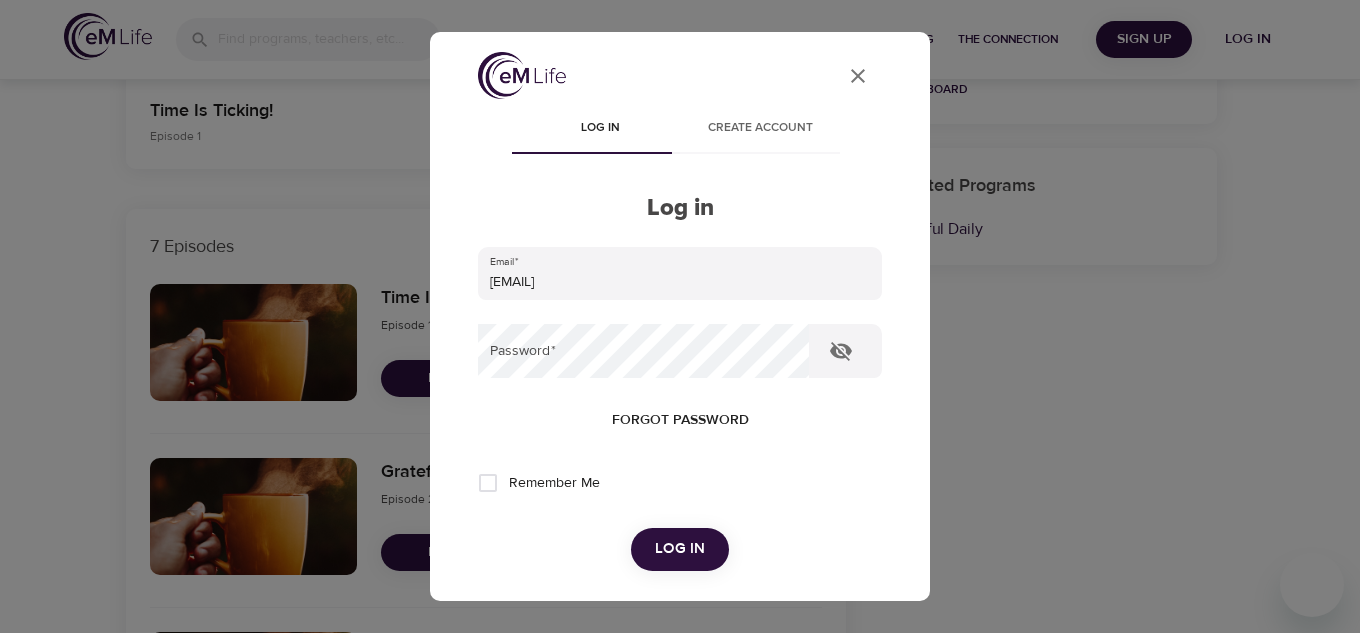 click on "Forgot password" at bounding box center (680, 420) 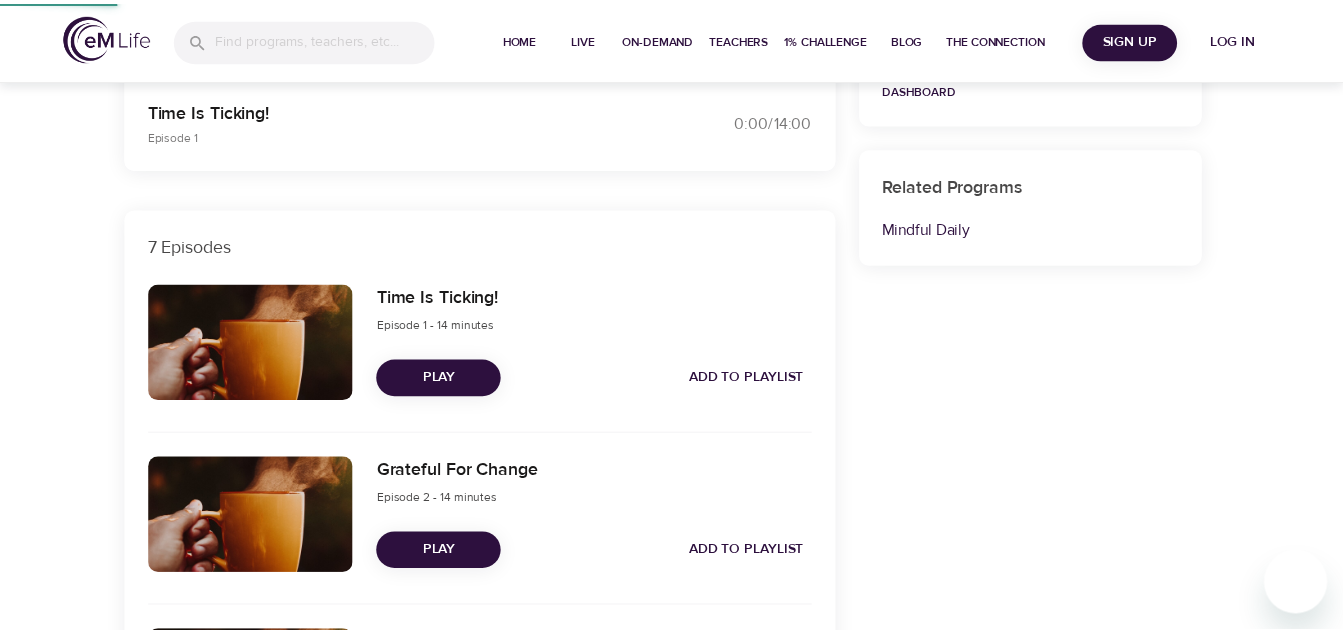 scroll, scrollTop: 0, scrollLeft: 0, axis: both 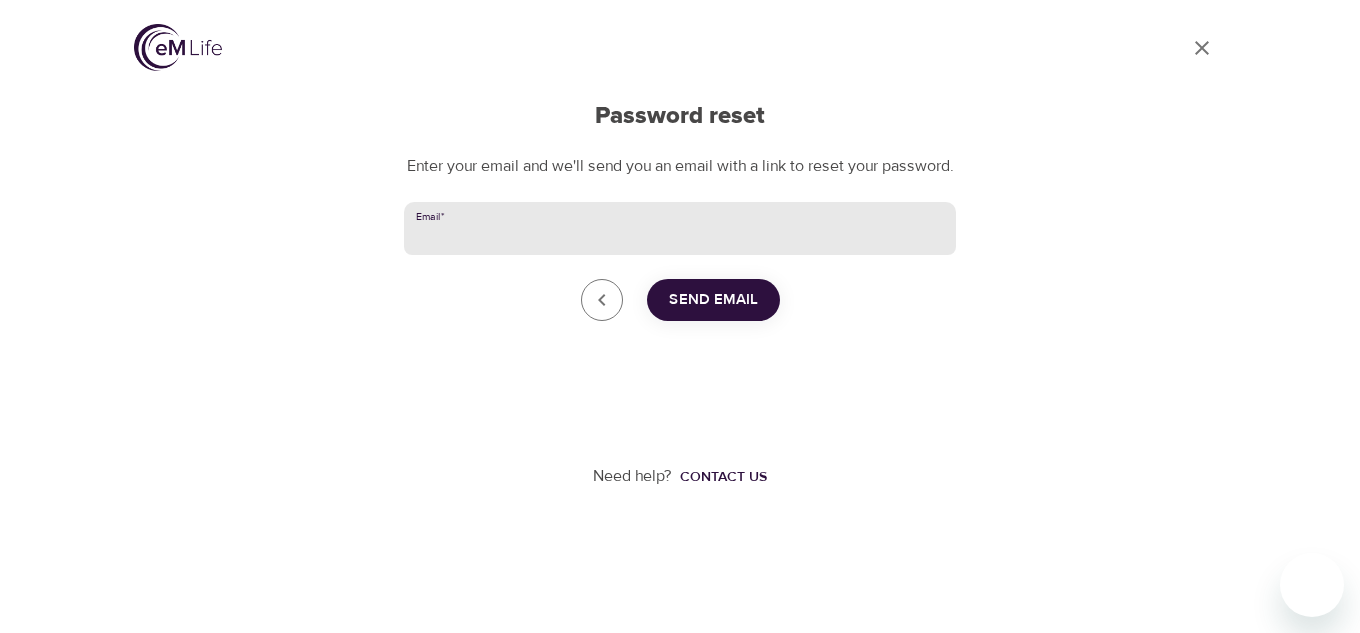 click on "Email   *" at bounding box center (680, 229) 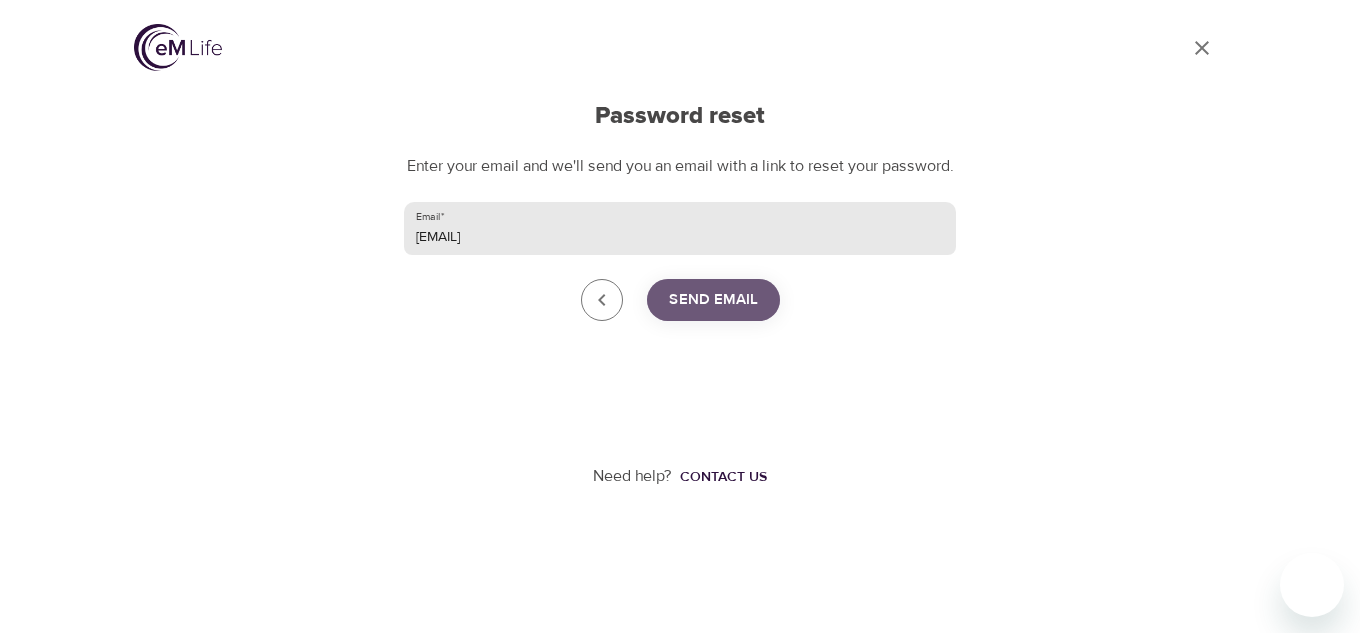 drag, startPoint x: 726, startPoint y: 321, endPoint x: 569, endPoint y: 256, distance: 169.92351 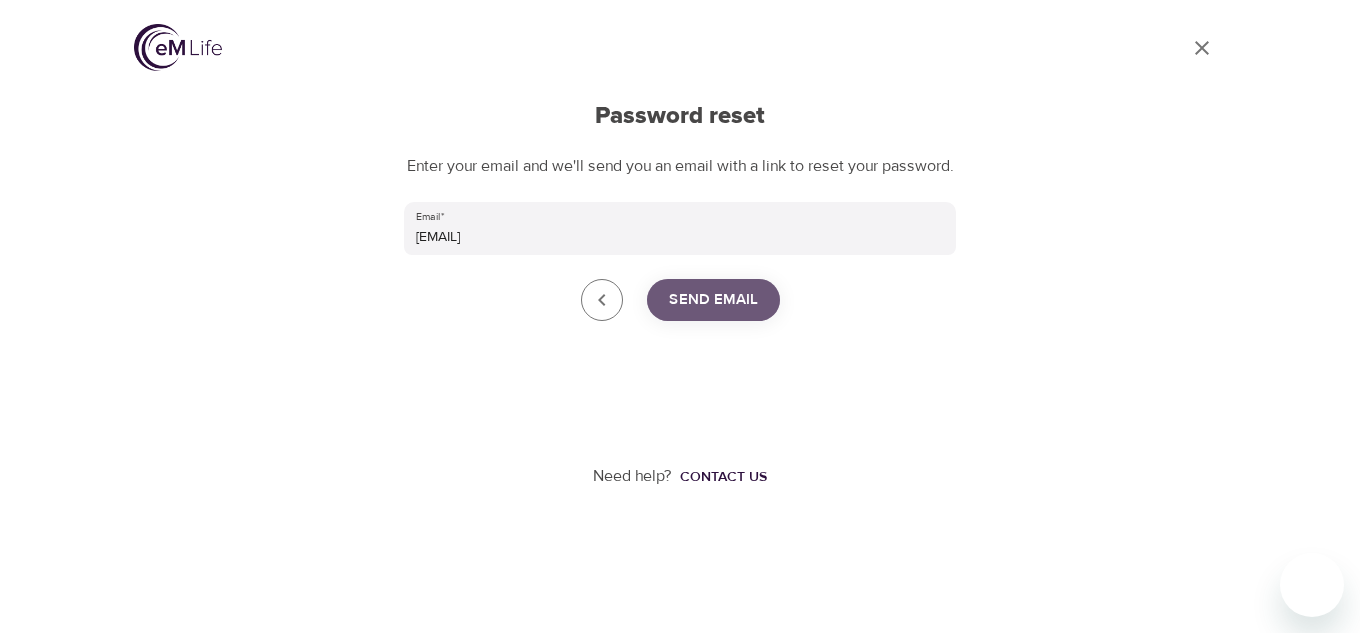 click on "Send Email" at bounding box center (713, 300) 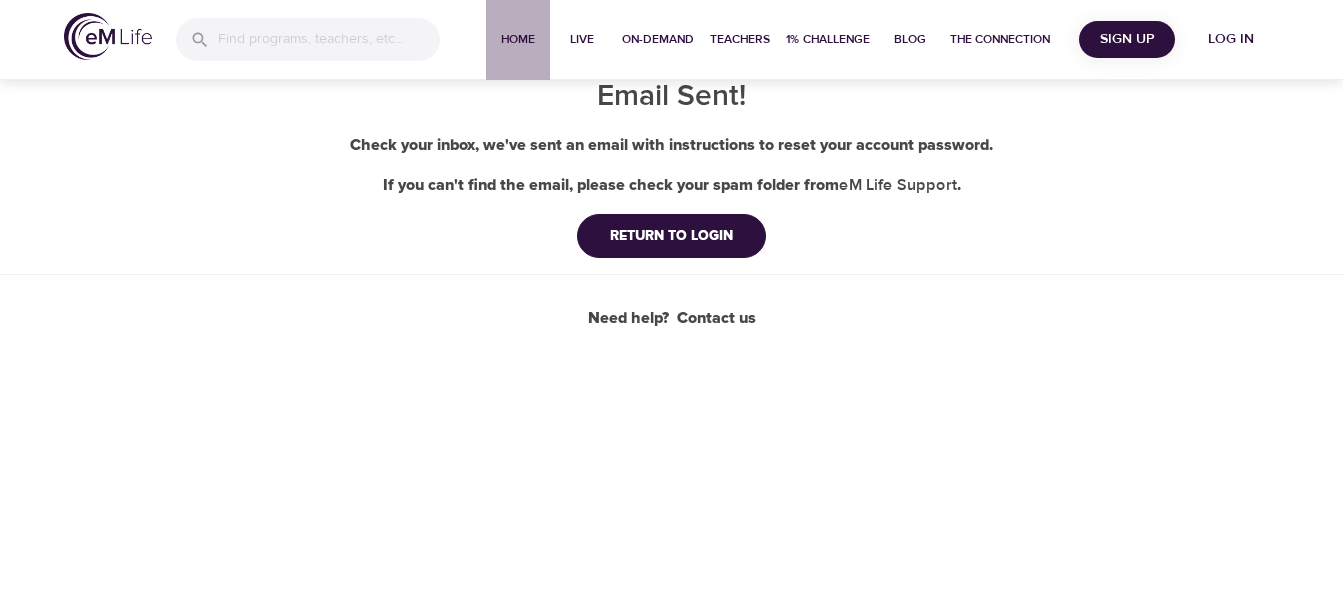 click on "Home" at bounding box center [518, 39] 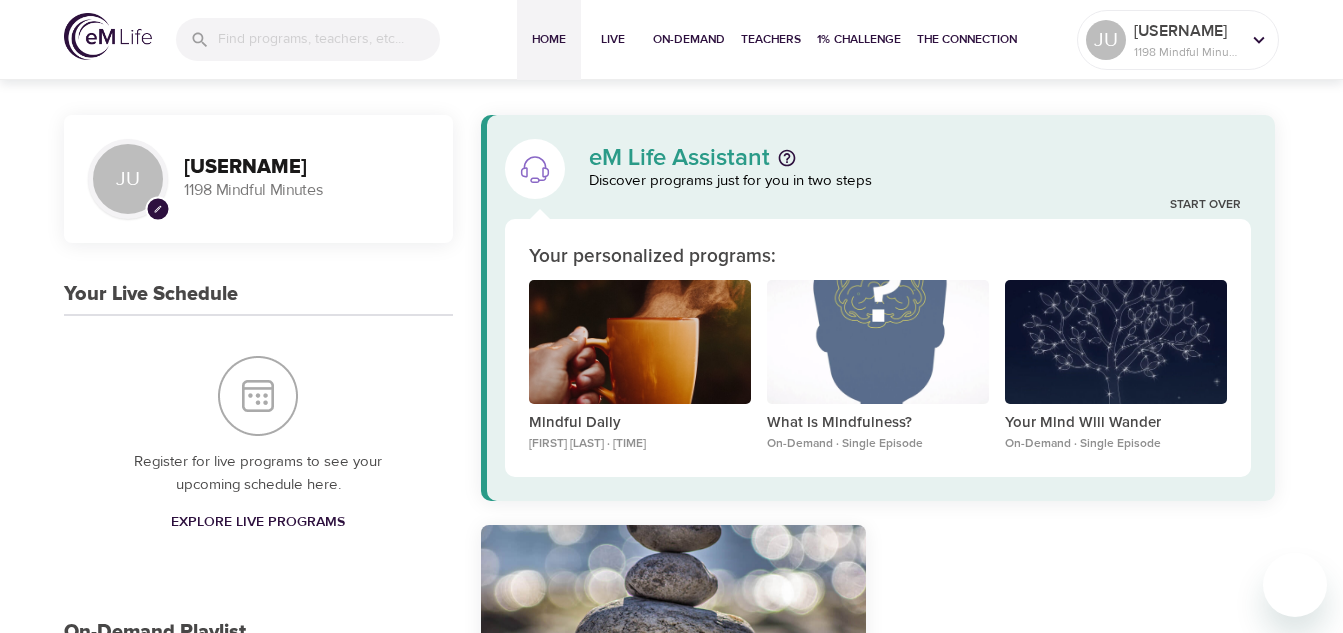 click on "Explore Live Programs" at bounding box center (258, 522) 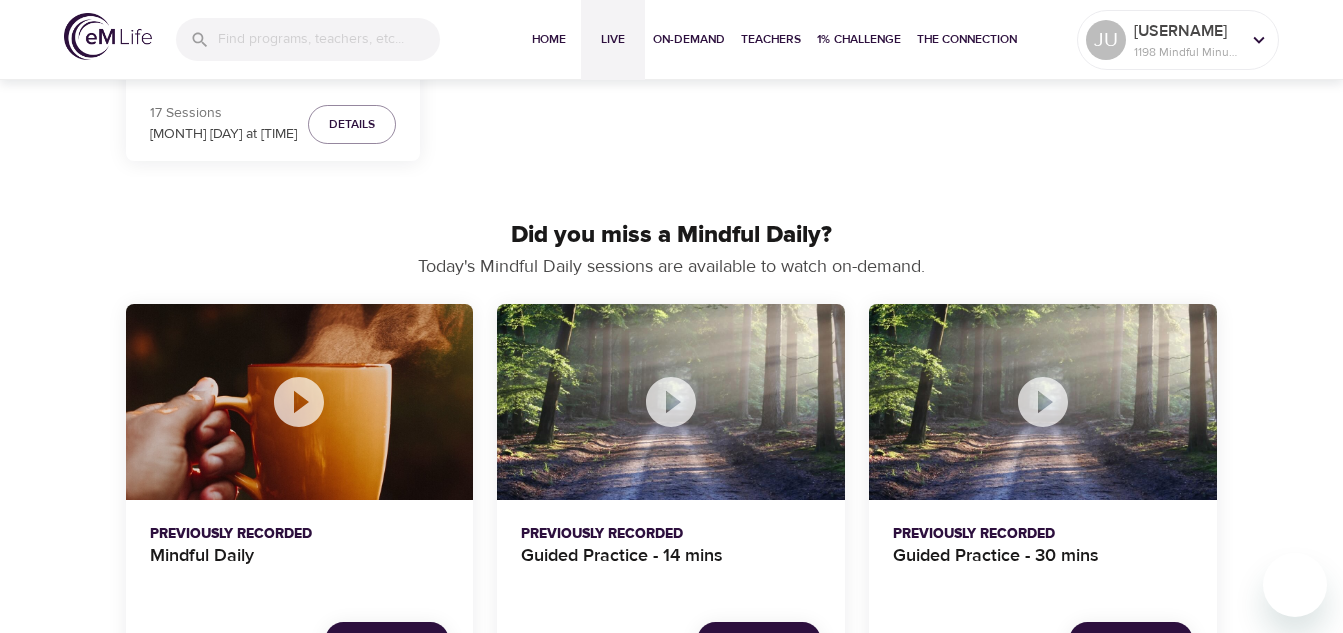 scroll, scrollTop: 1000, scrollLeft: 0, axis: vertical 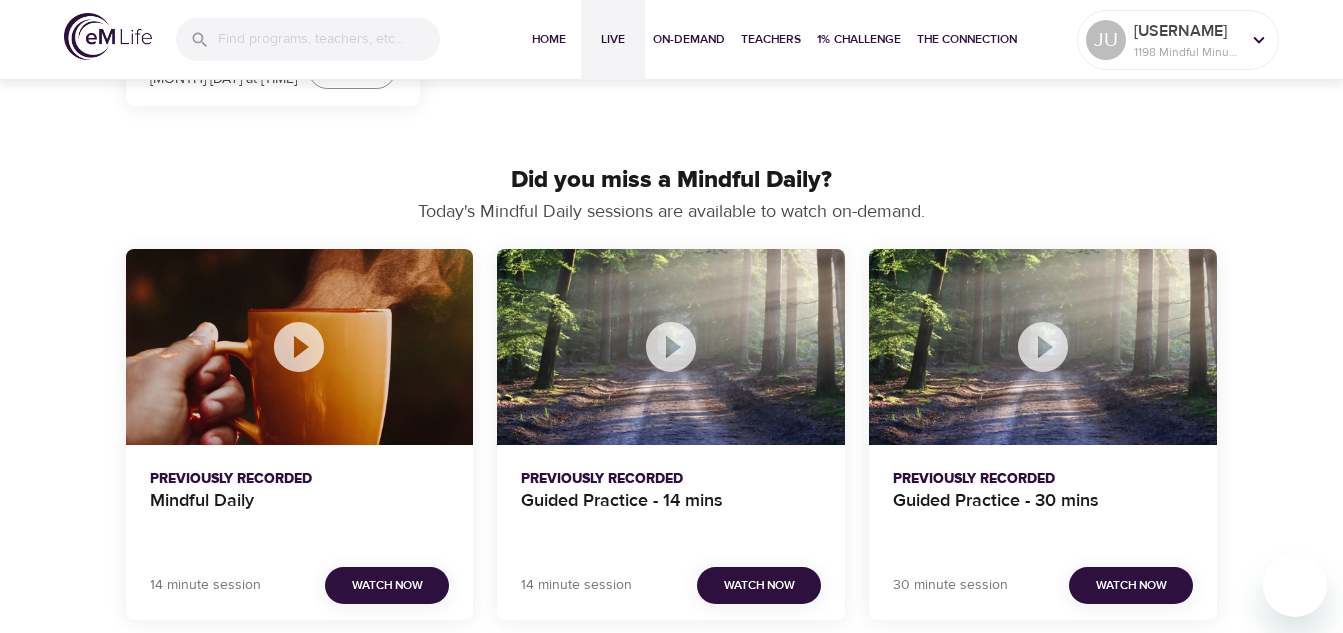 click on "Watch Now" at bounding box center [387, 585] 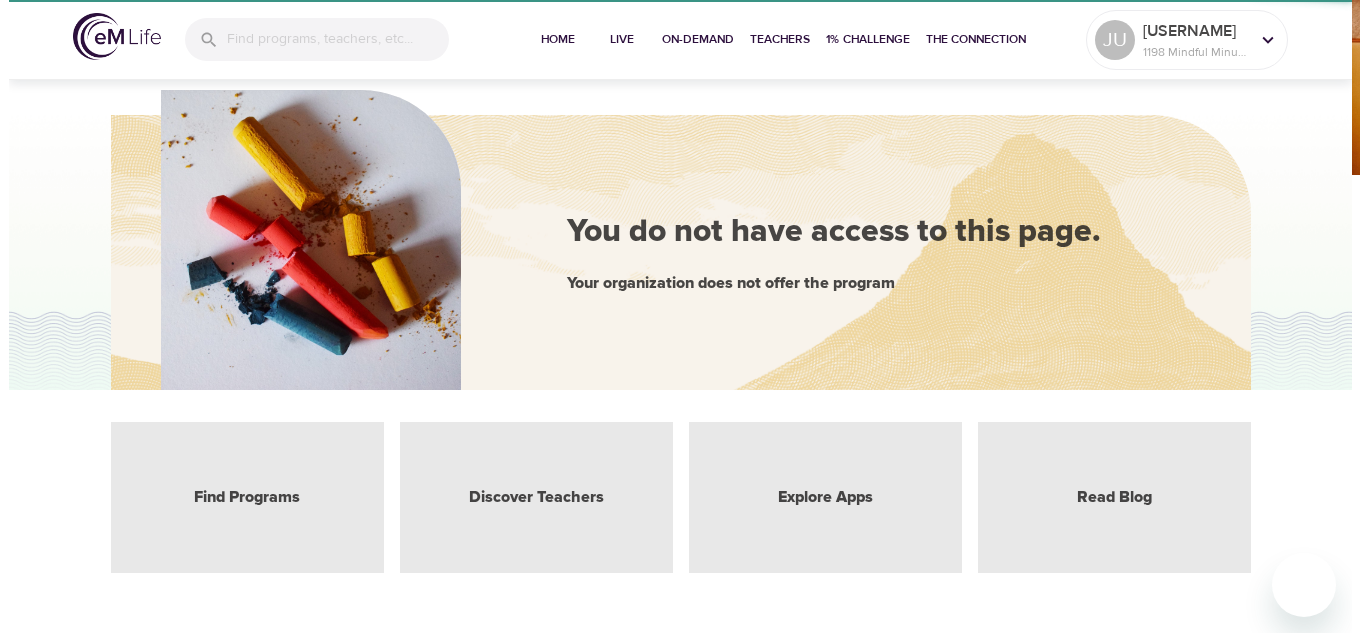 scroll, scrollTop: 0, scrollLeft: 0, axis: both 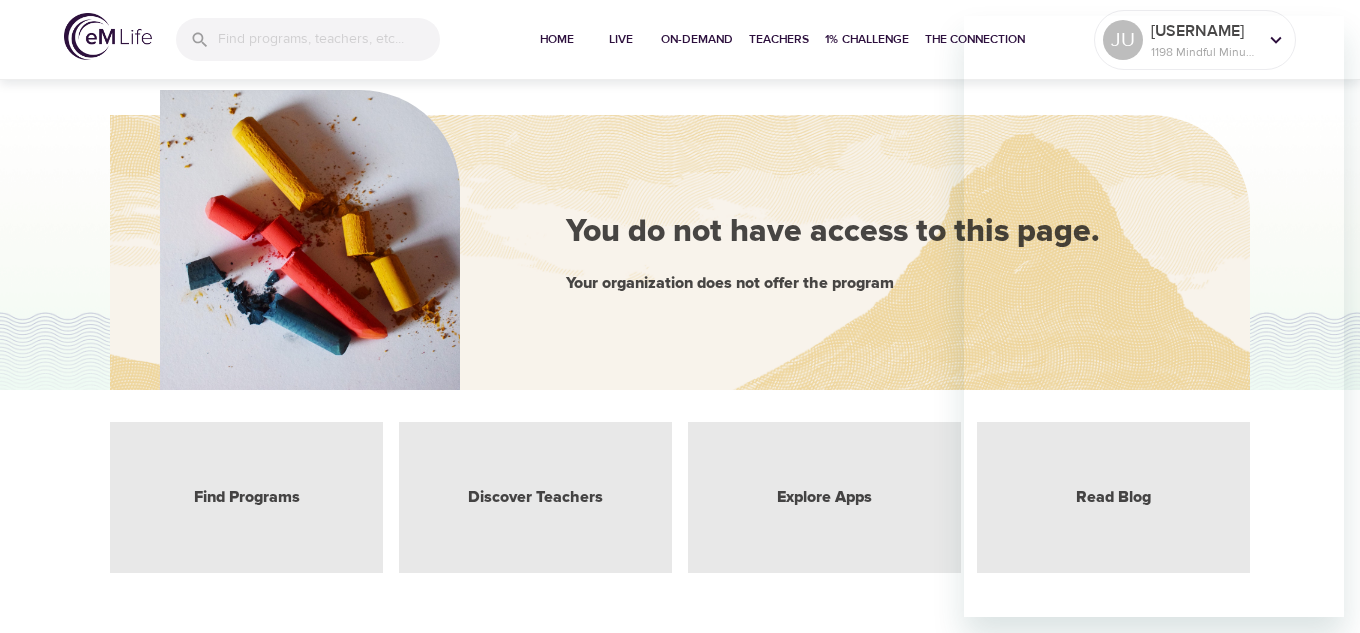 drag, startPoint x: 749, startPoint y: 97, endPoint x: 585, endPoint y: 63, distance: 167.48732 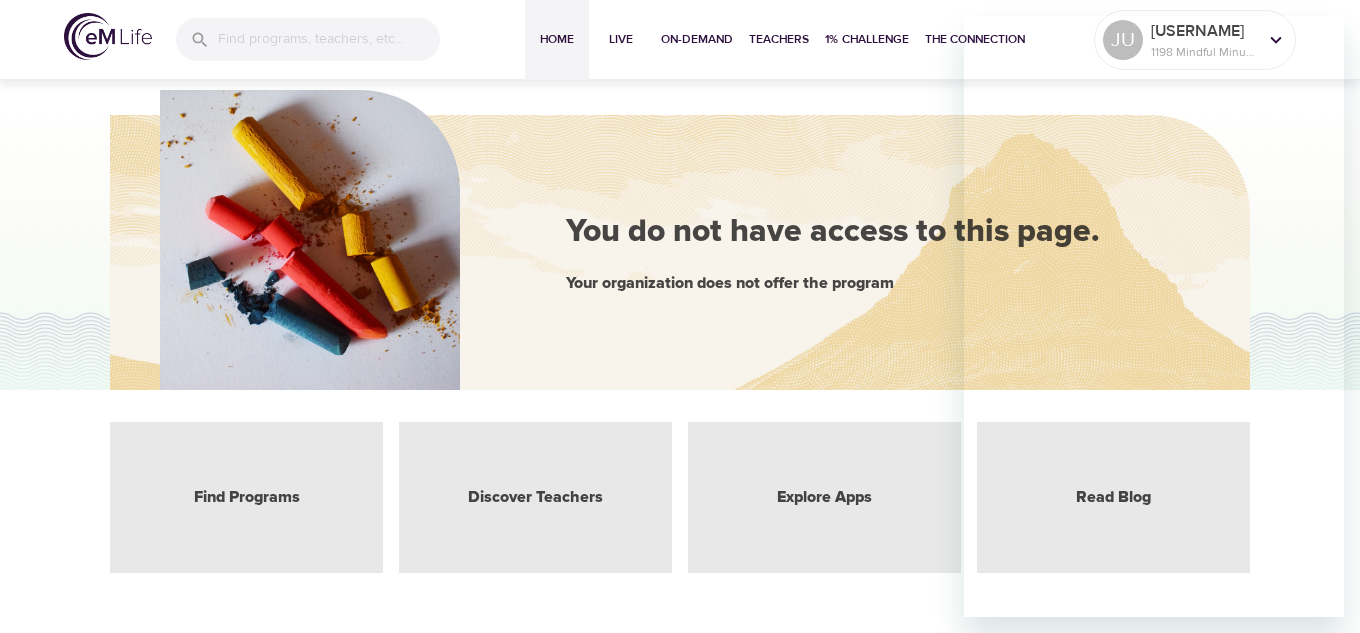 click on "You do not have access to this page. Your organization does not offer the program Find Programs Discover Teachers Explore Apps Read Blog" at bounding box center (680, 286) 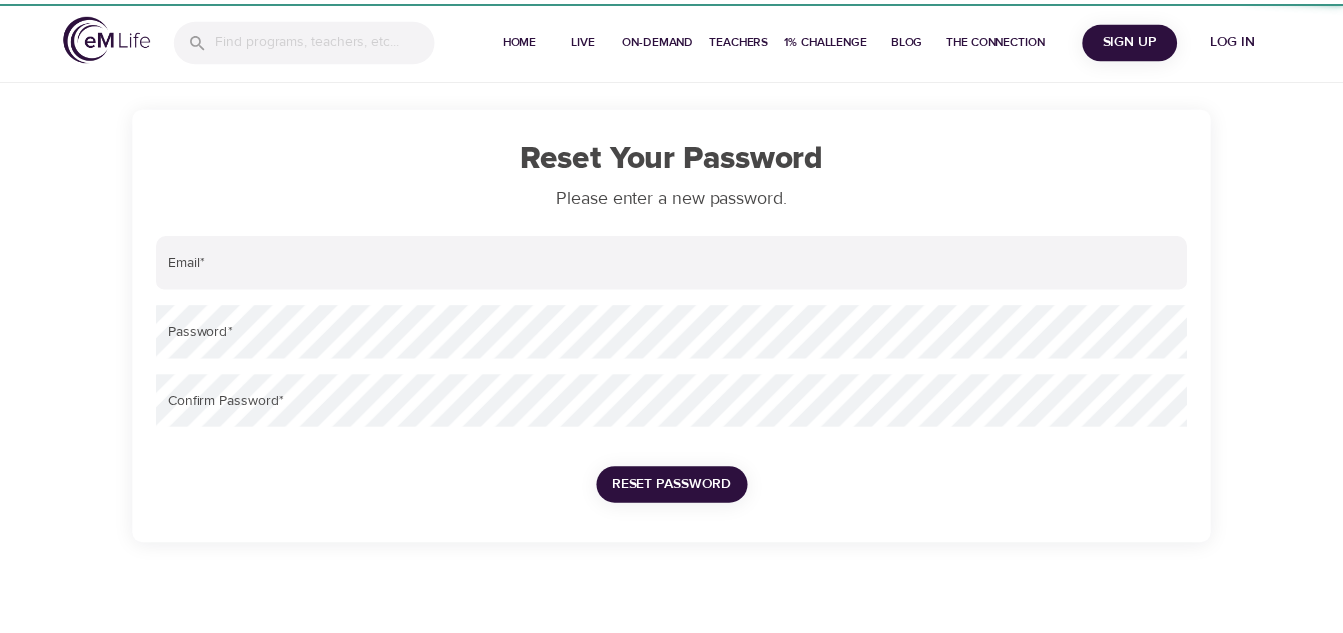 scroll, scrollTop: 0, scrollLeft: 0, axis: both 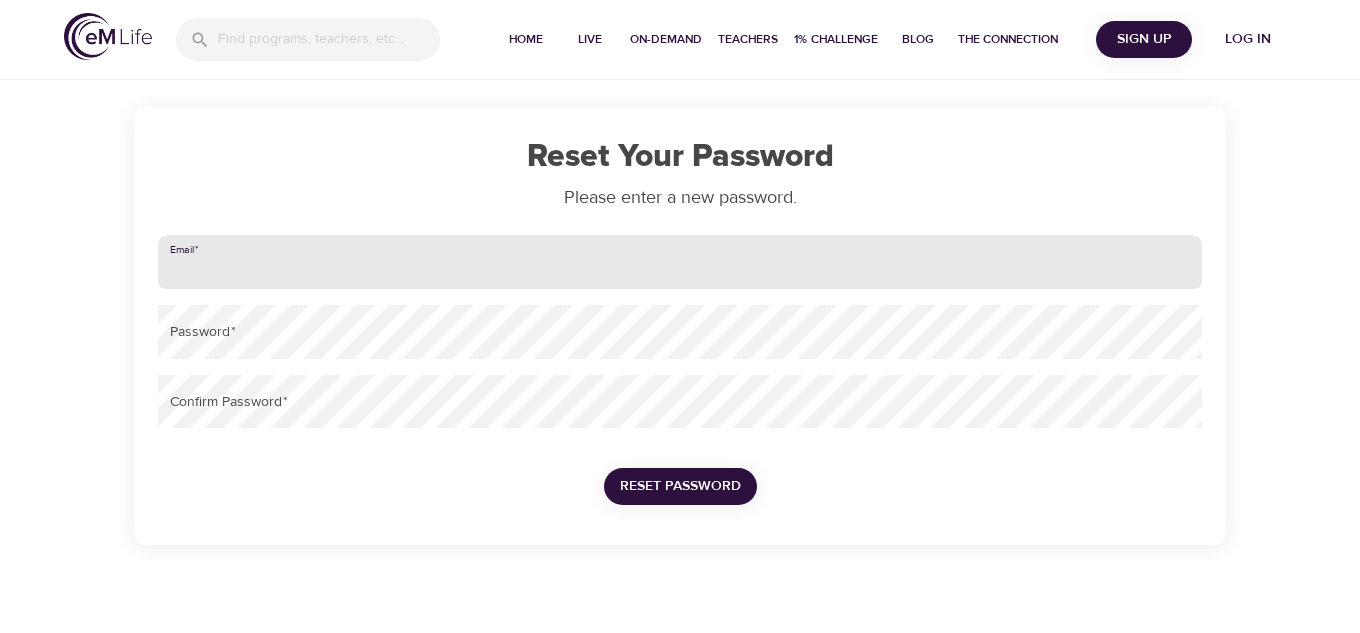 click at bounding box center [680, 262] 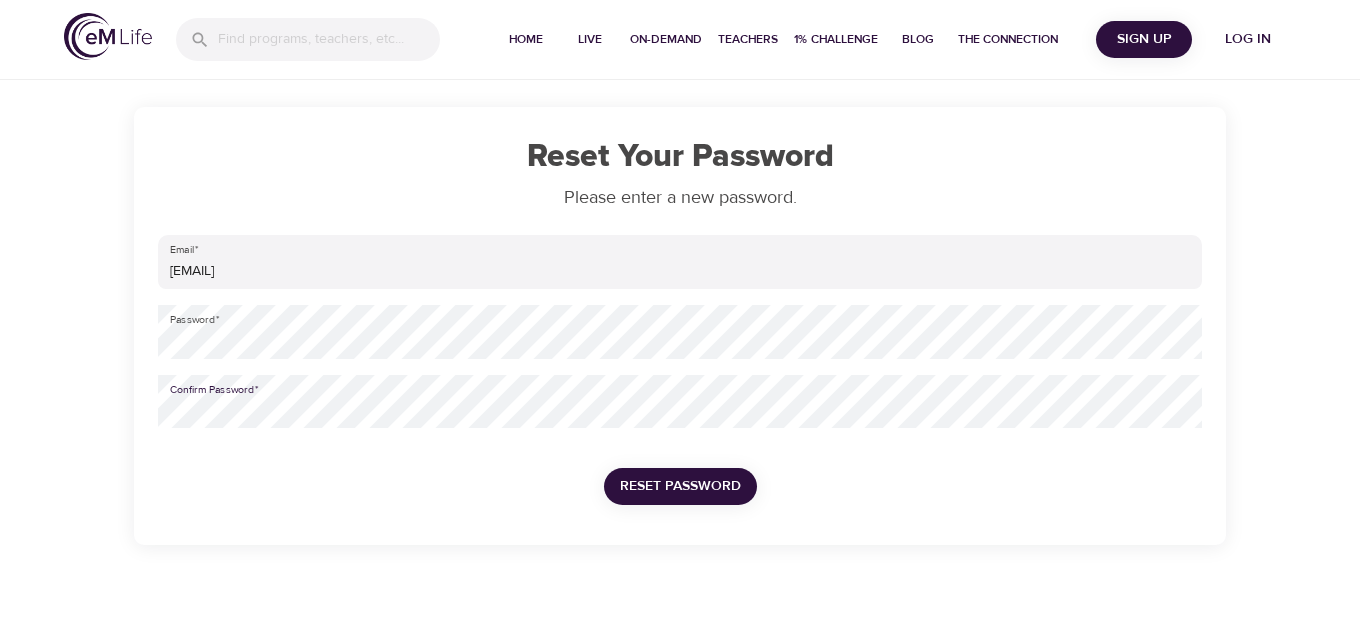 click on "Reset Password" at bounding box center [680, 486] 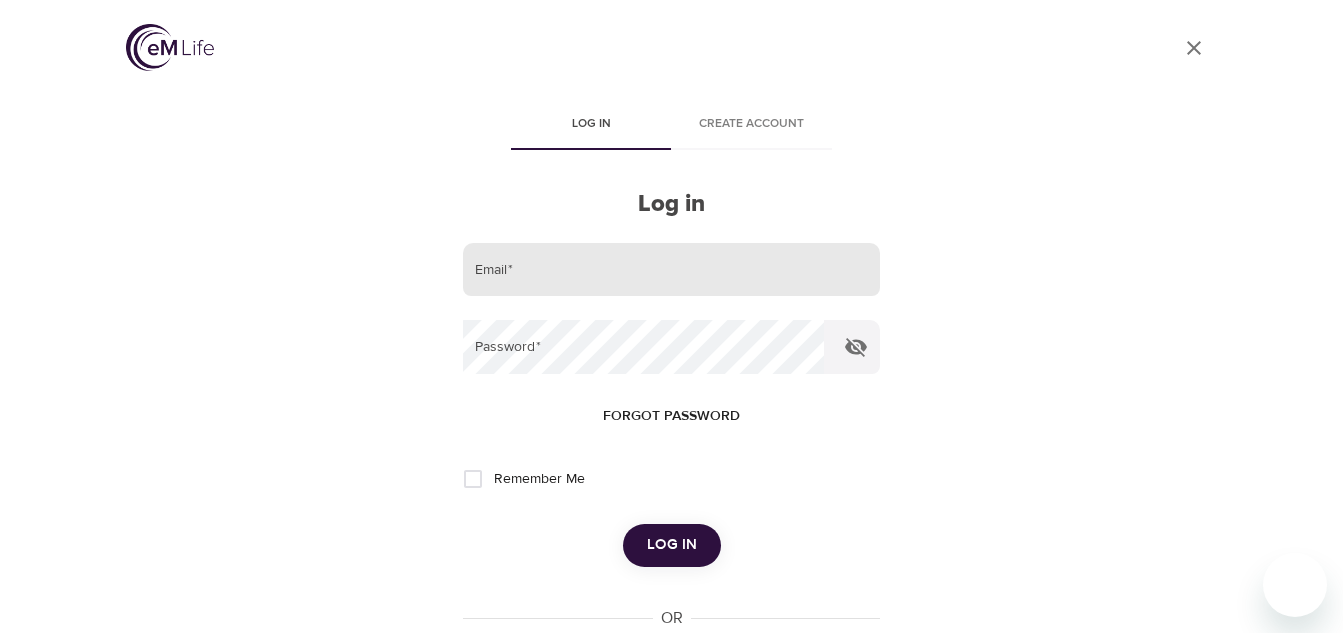click at bounding box center [671, 270] 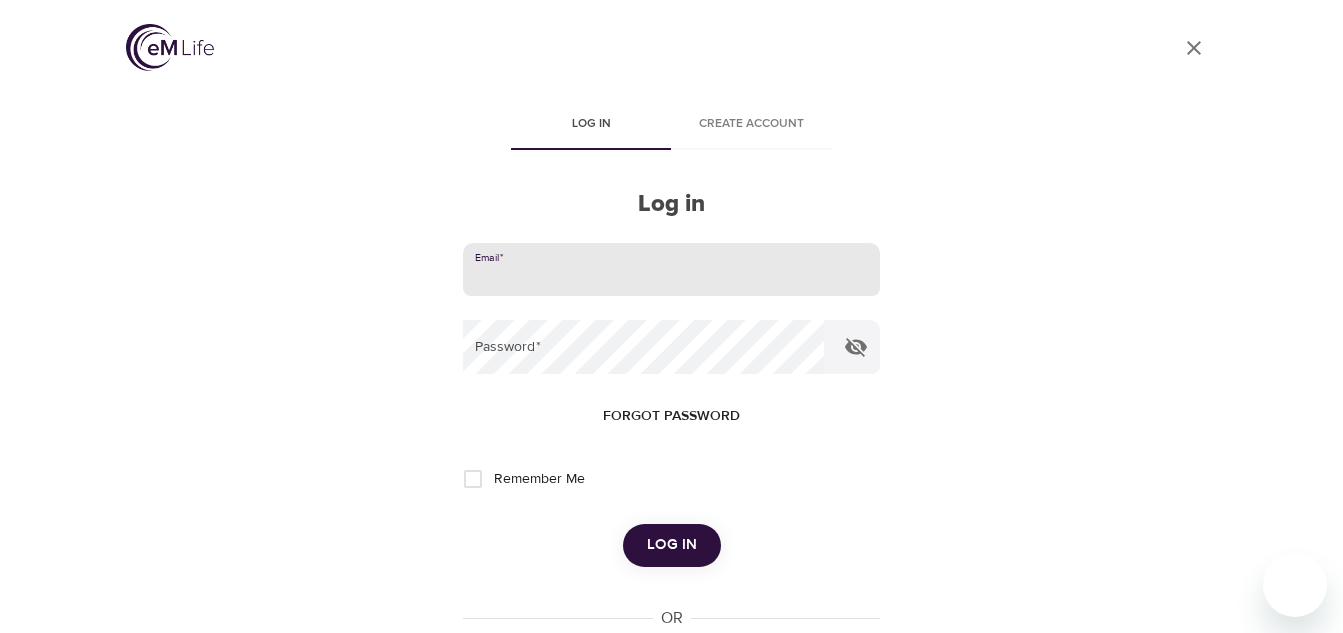 type on "[USERNAME]" 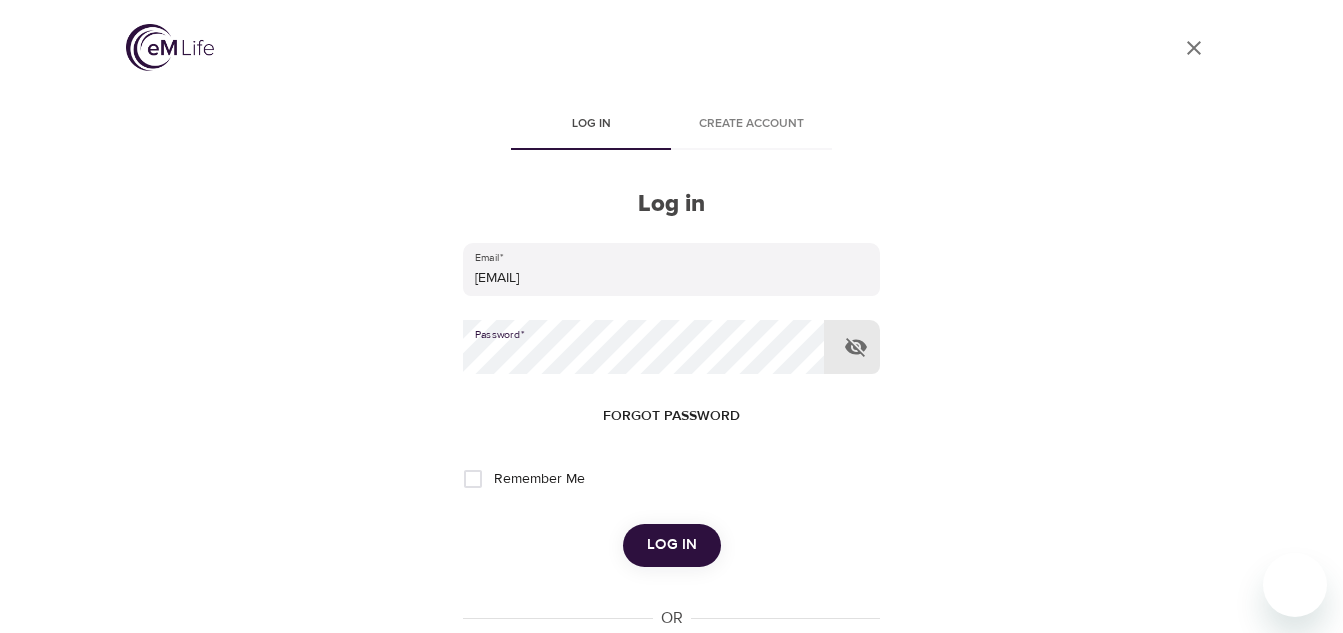 click on "Remember Me" at bounding box center (473, 479) 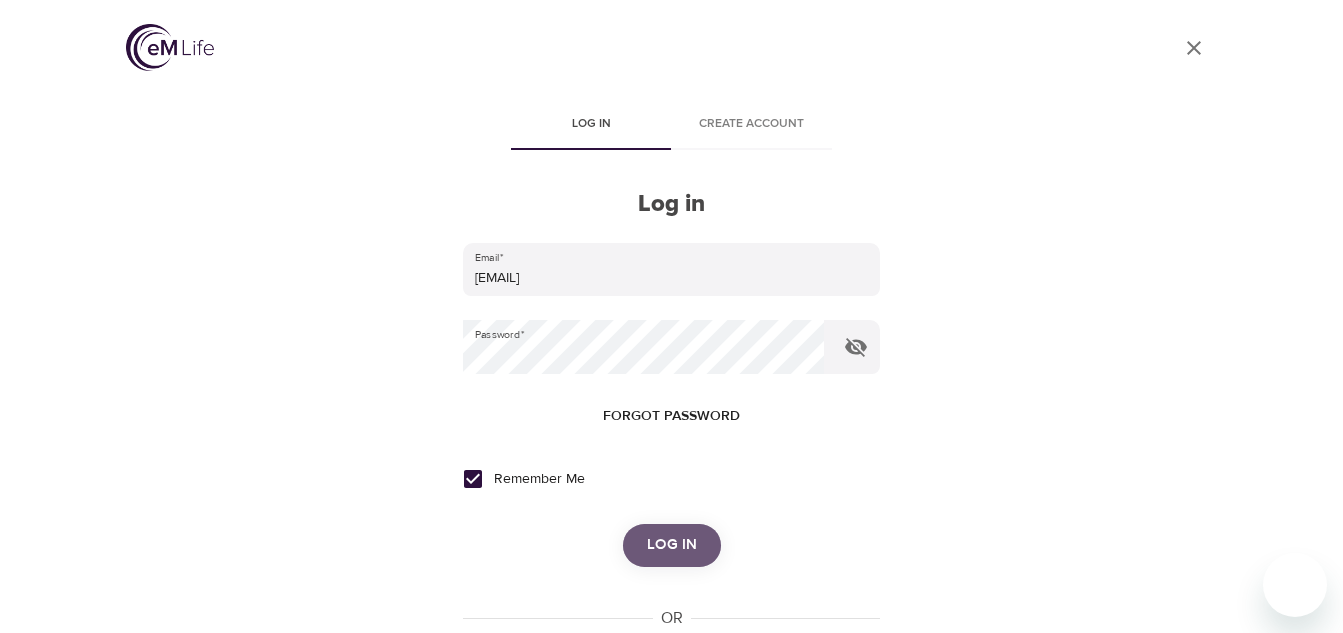 click on "Log in" at bounding box center [672, 545] 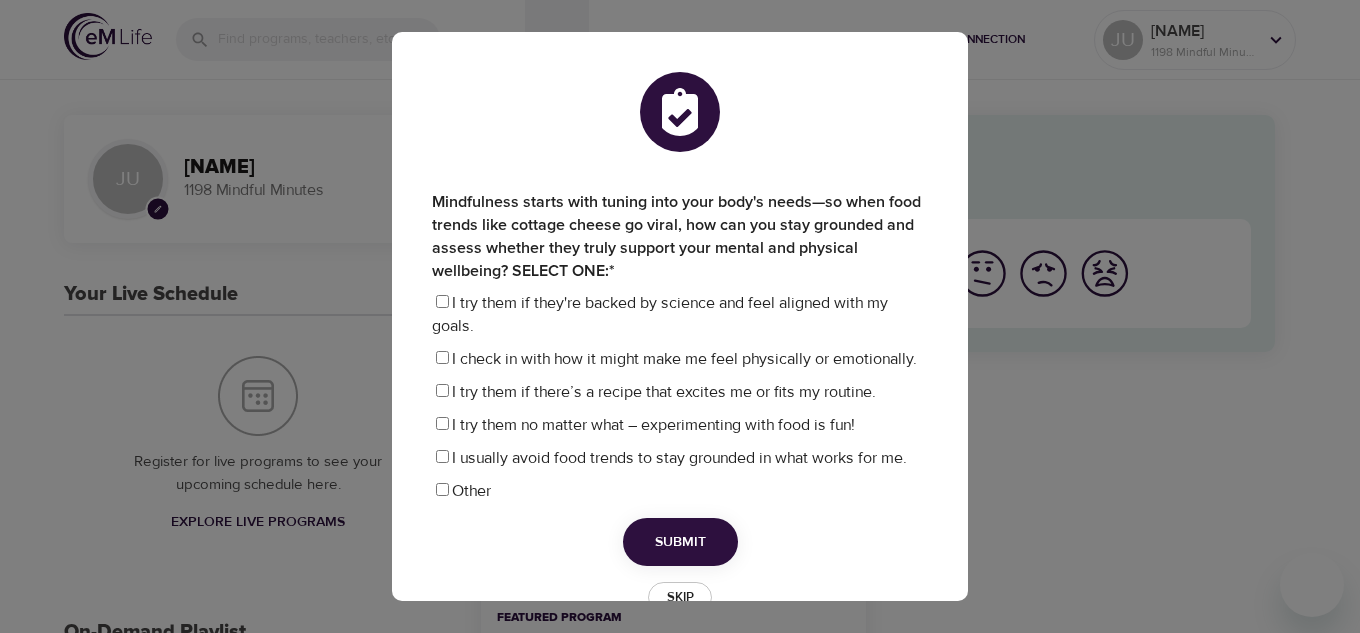 click on "I try them if there’s a recipe that excites me or fits my routine." at bounding box center [654, 392] 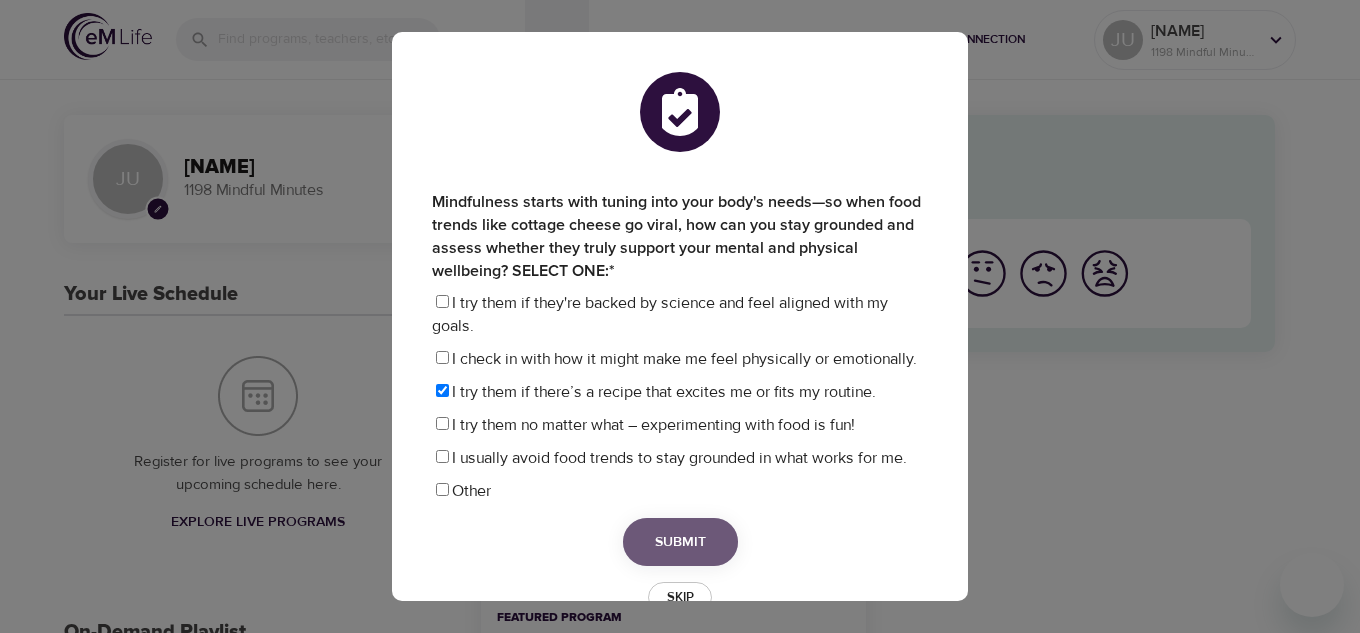 click on "Submit" at bounding box center (680, 542) 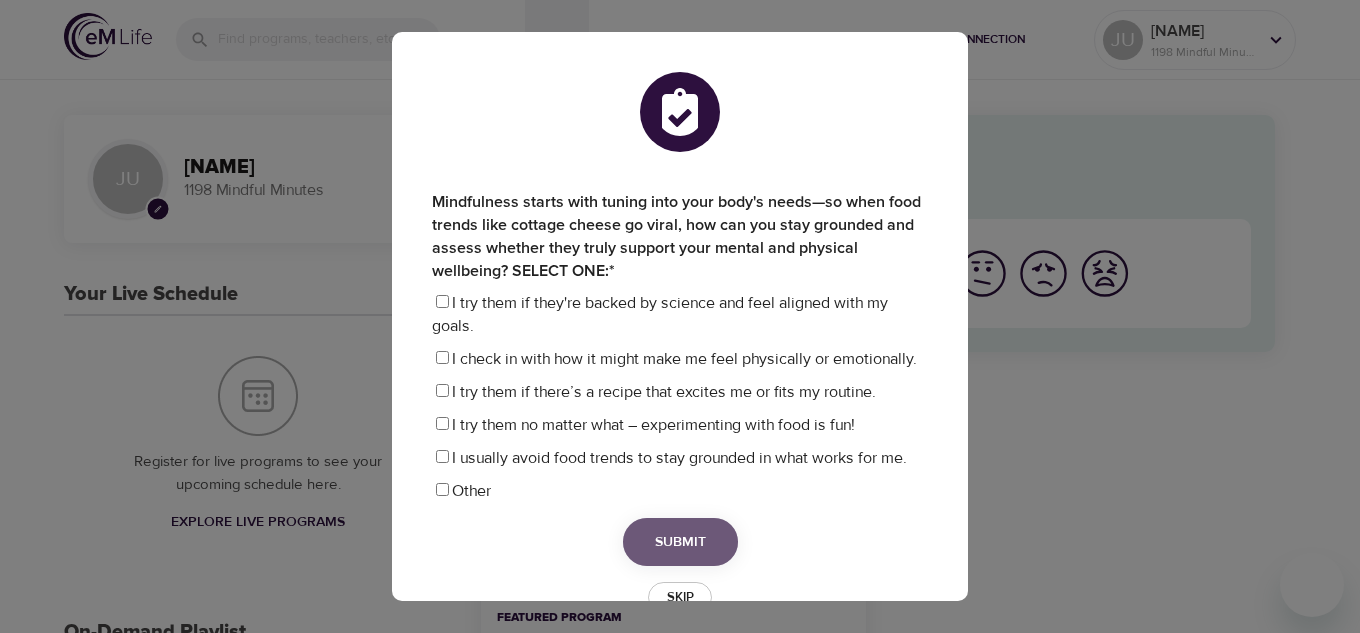 checkbox on "false" 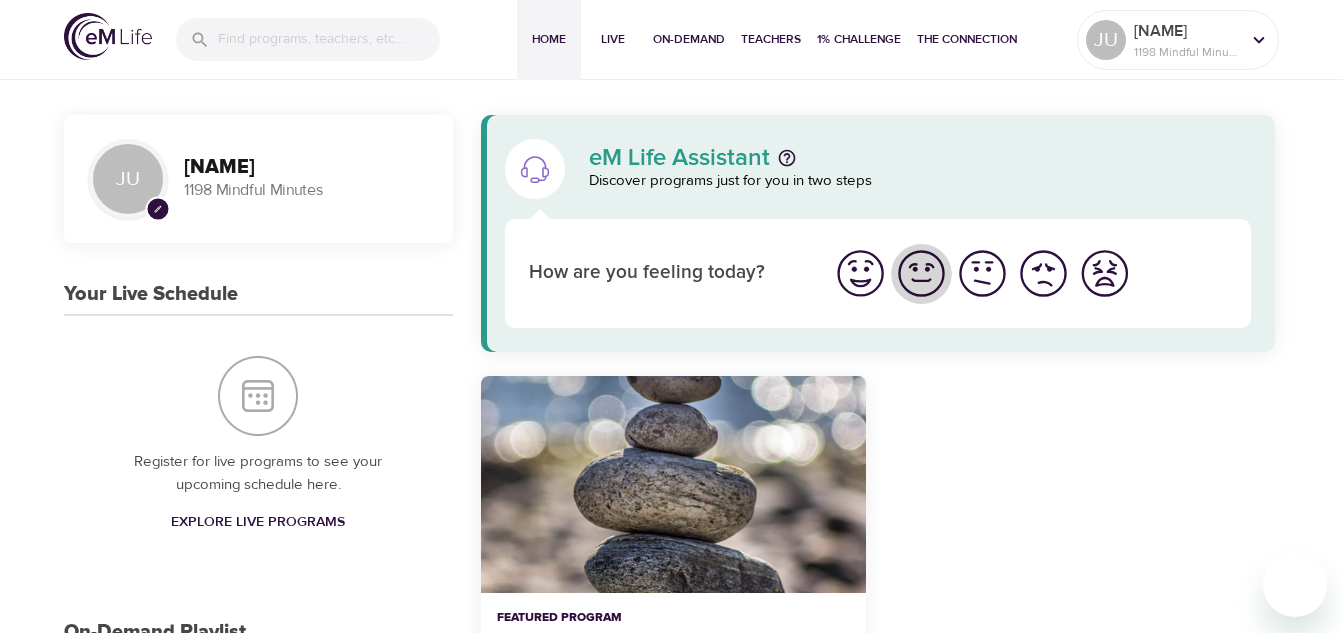 click at bounding box center (921, 273) 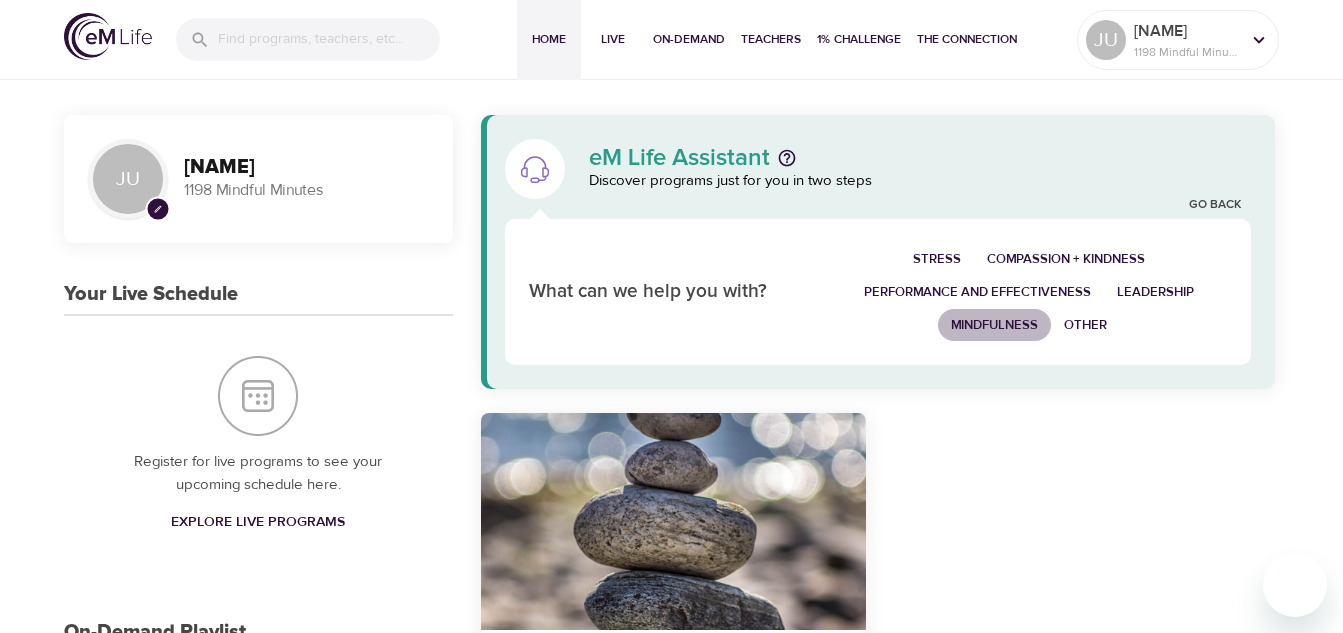 click on "Mindfulness" at bounding box center (994, 325) 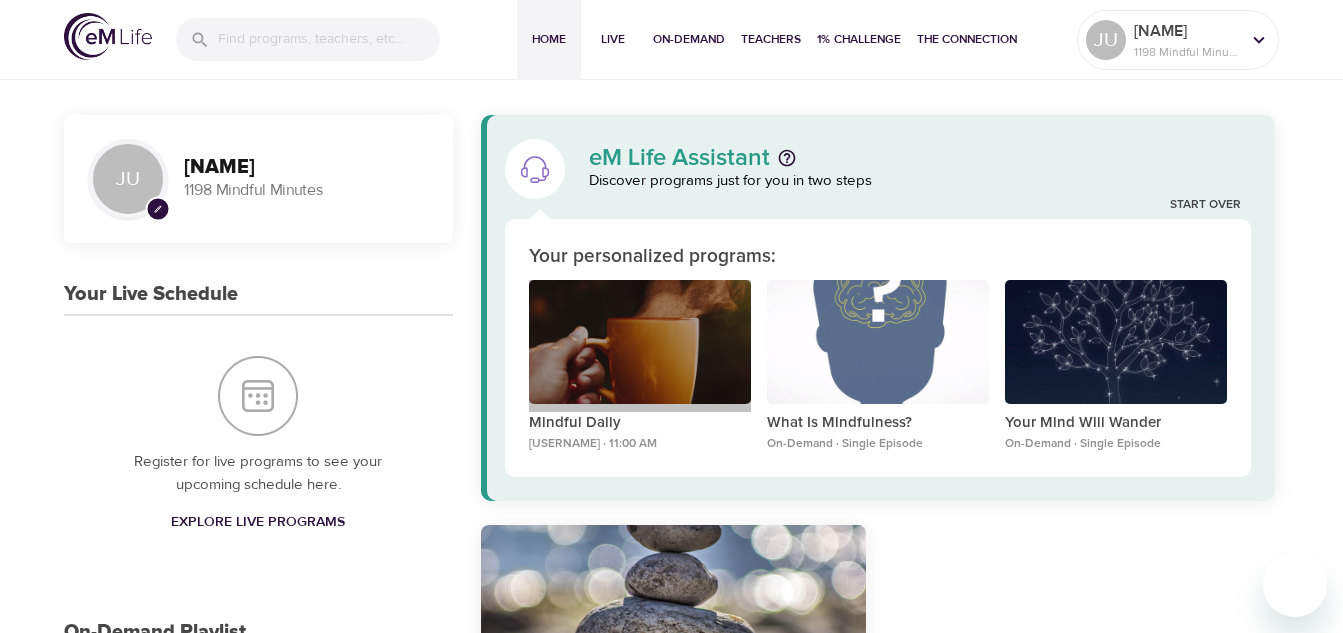 click at bounding box center [640, 342] 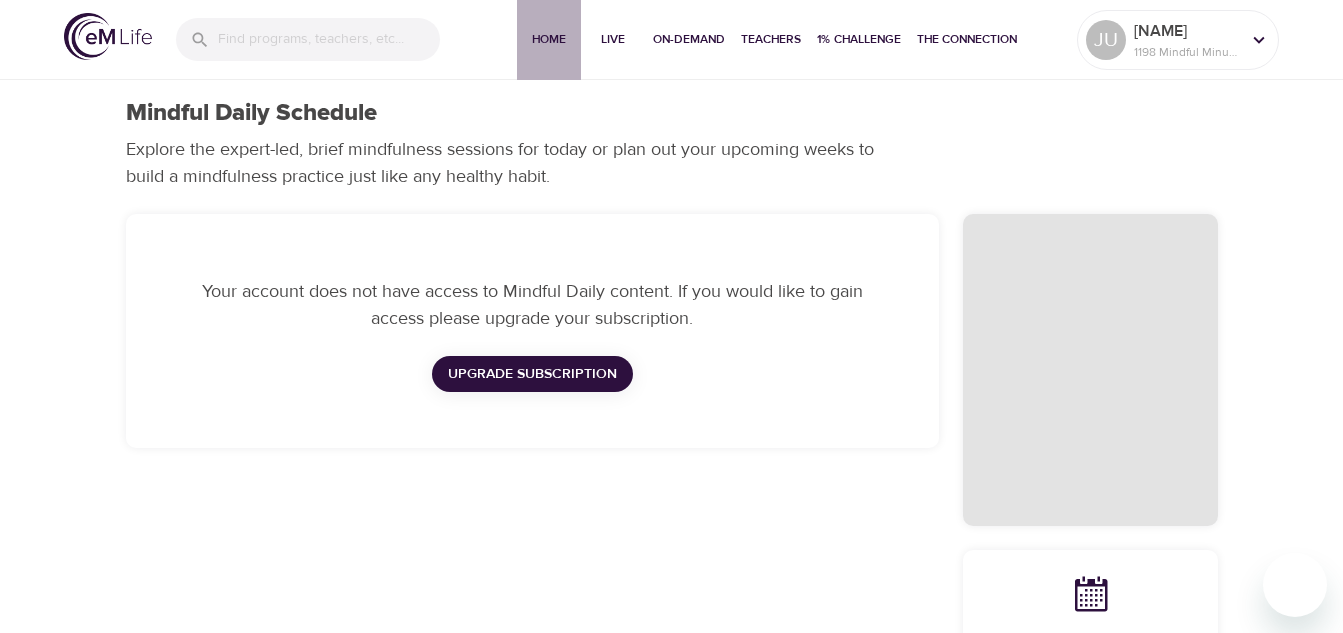 click on "Home" at bounding box center [549, 39] 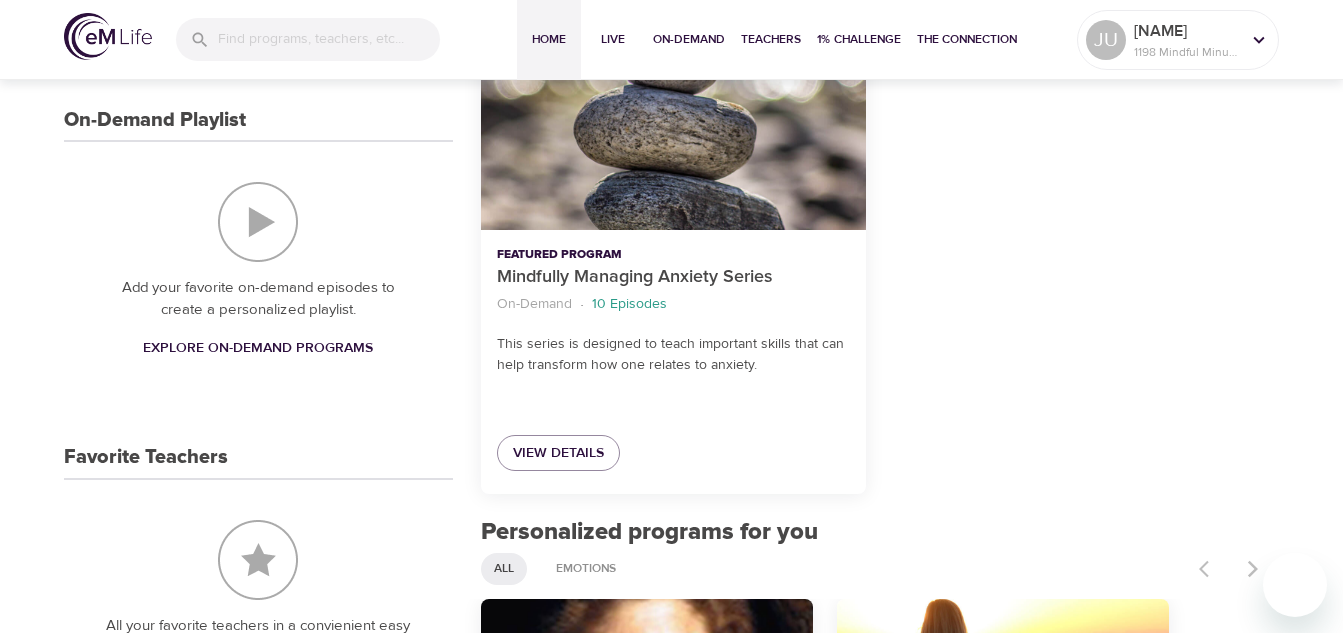 scroll, scrollTop: 412, scrollLeft: 0, axis: vertical 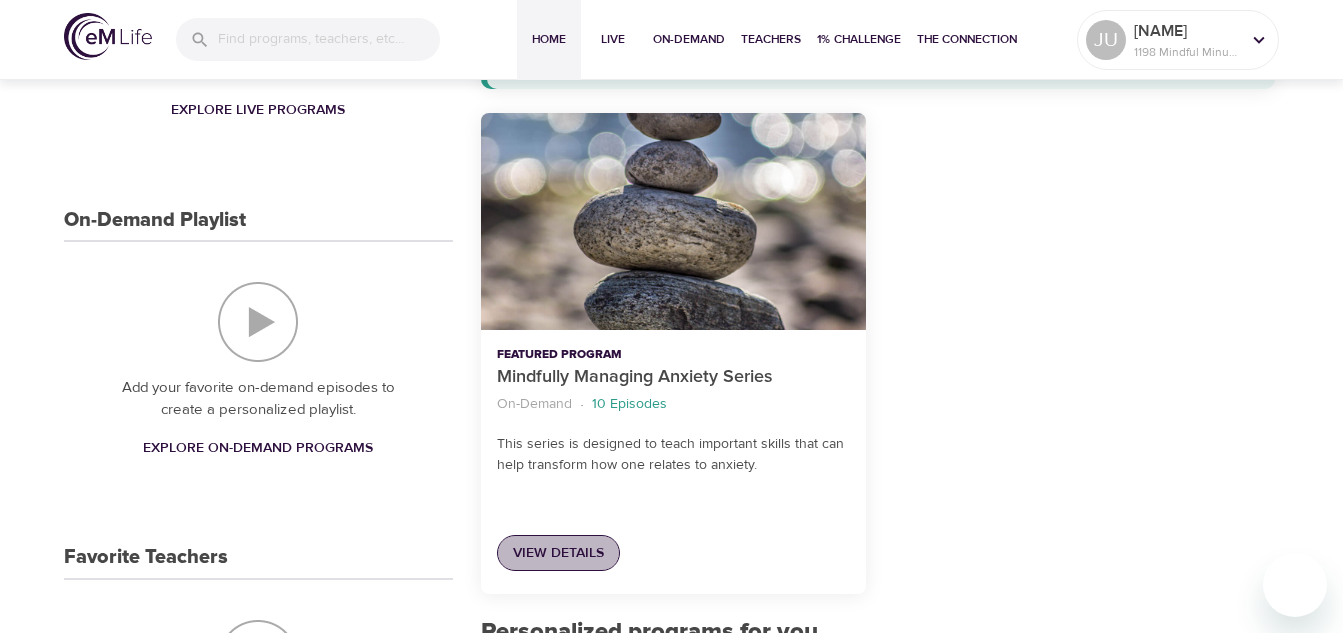 click on "View Details" at bounding box center (558, 553) 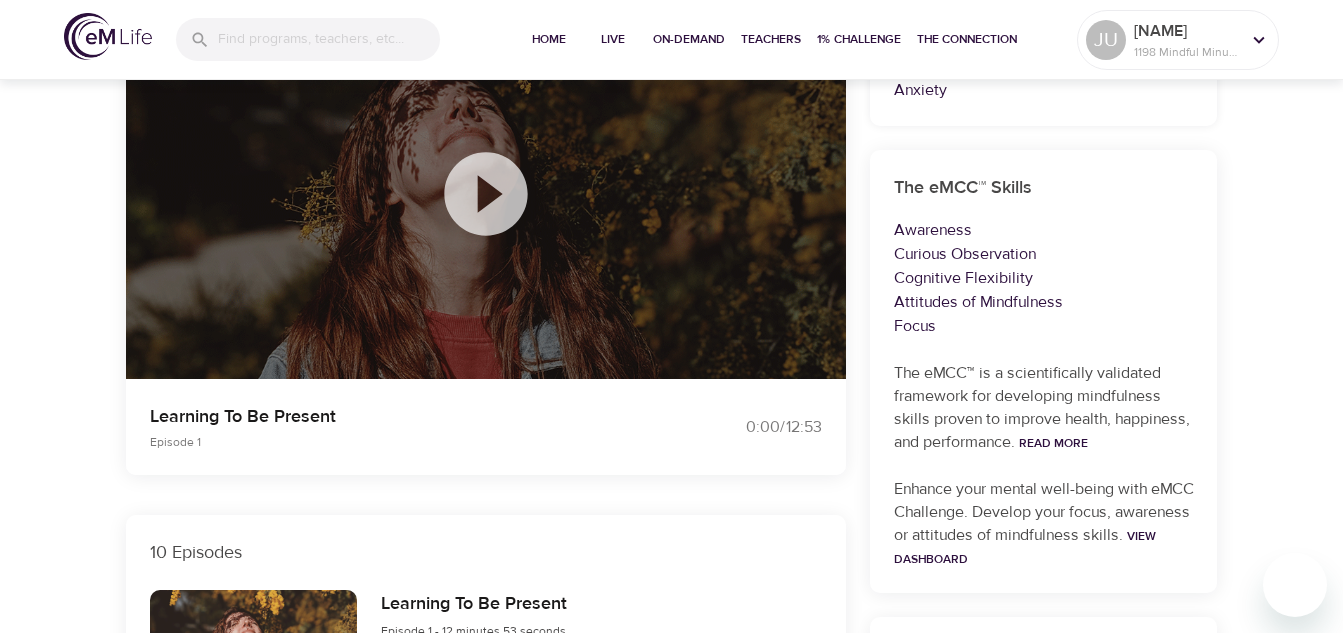 scroll, scrollTop: 300, scrollLeft: 0, axis: vertical 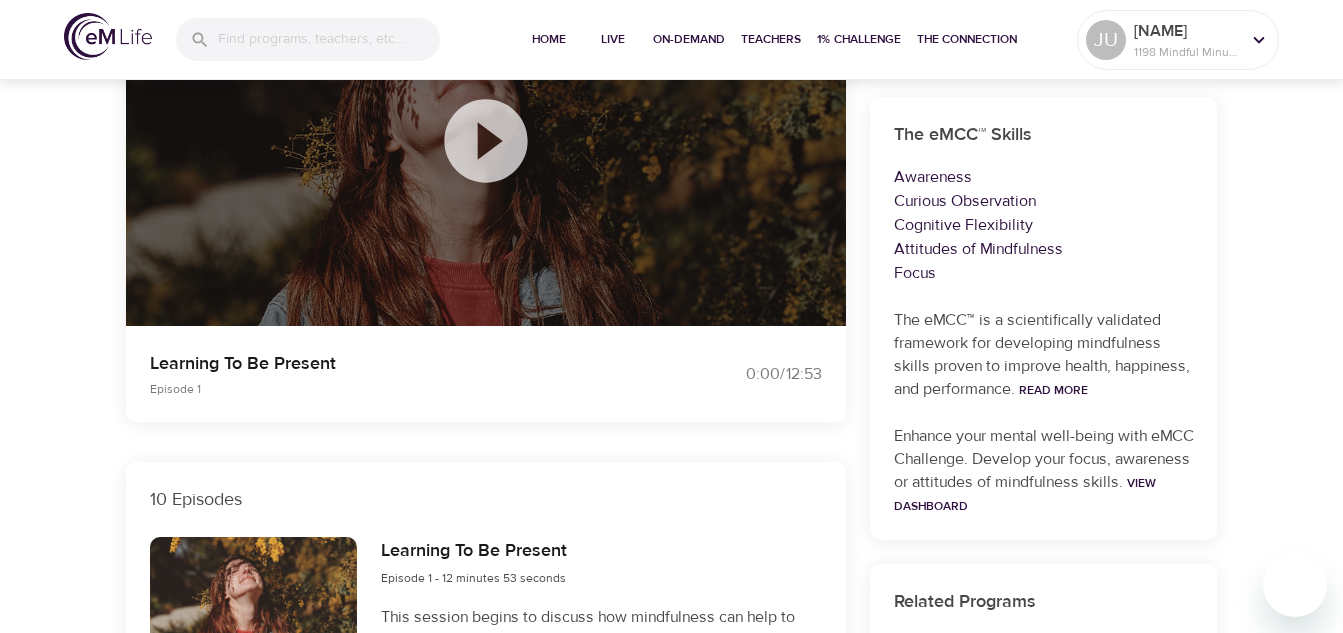 click 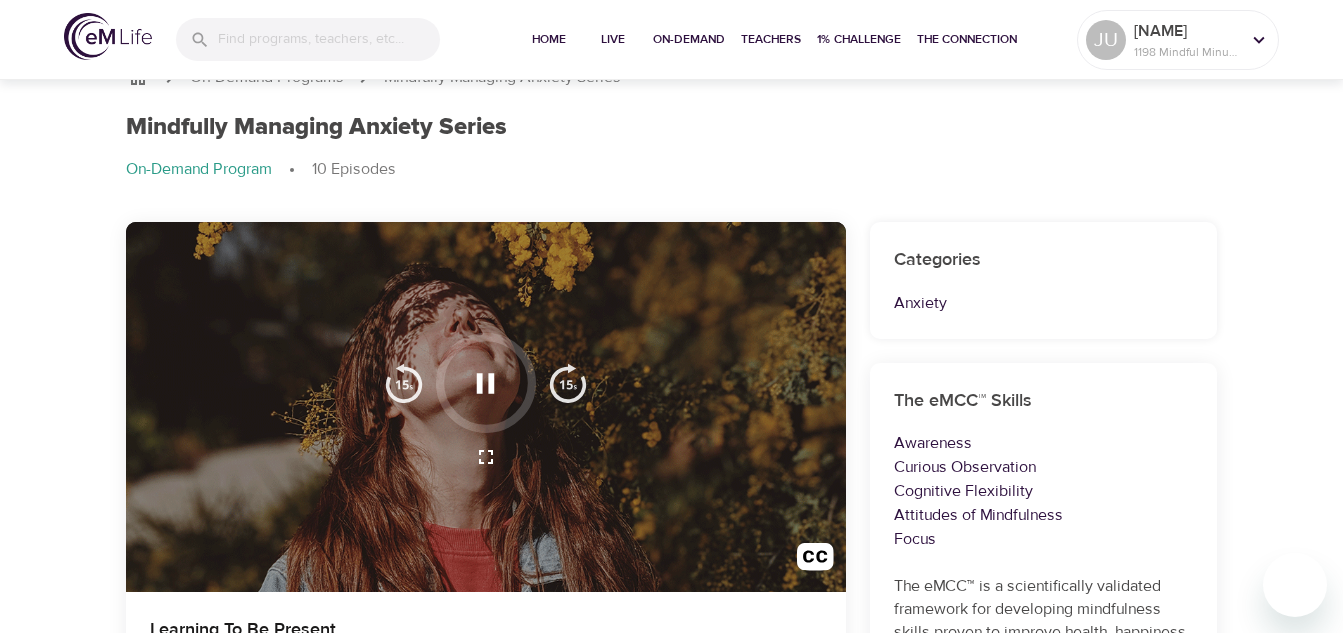 scroll, scrollTop: 0, scrollLeft: 0, axis: both 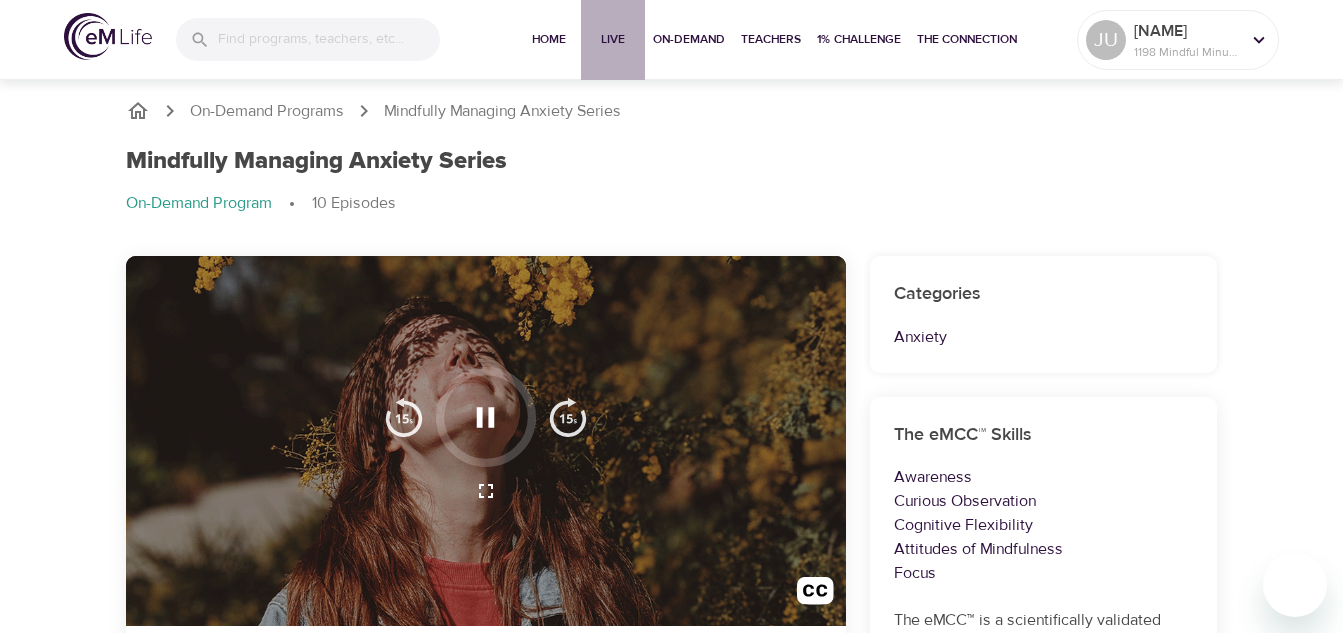 click on "Live" at bounding box center (613, 39) 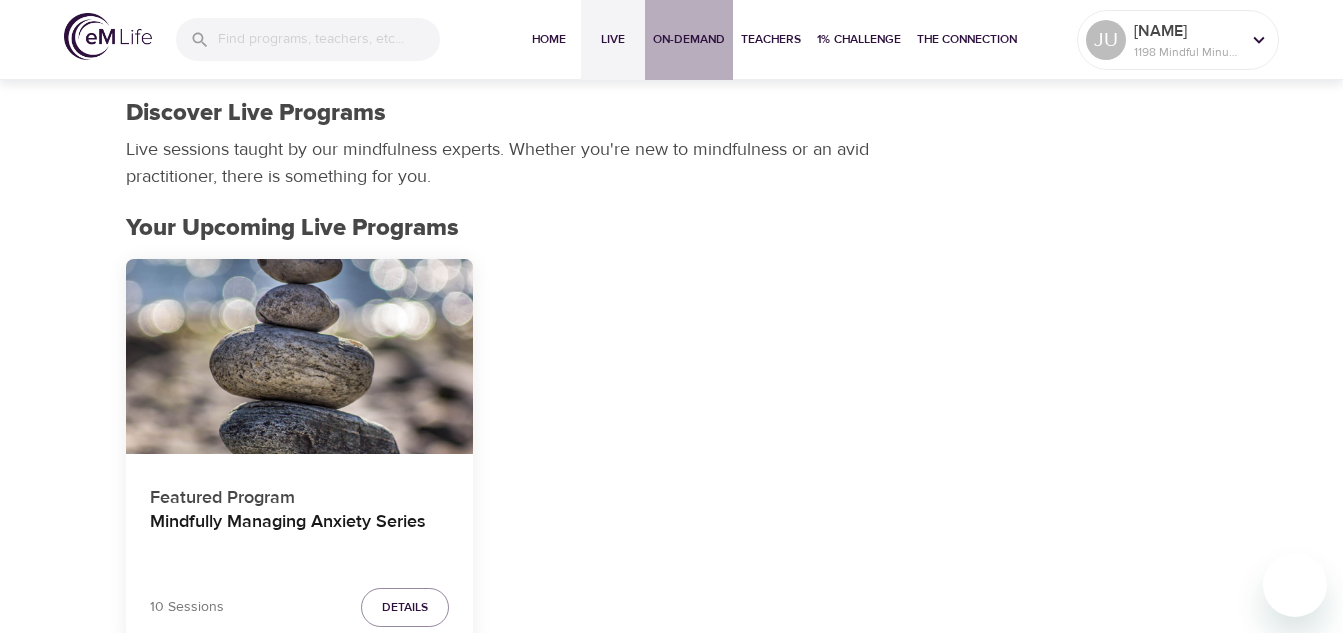 click on "On-Demand" at bounding box center [689, 39] 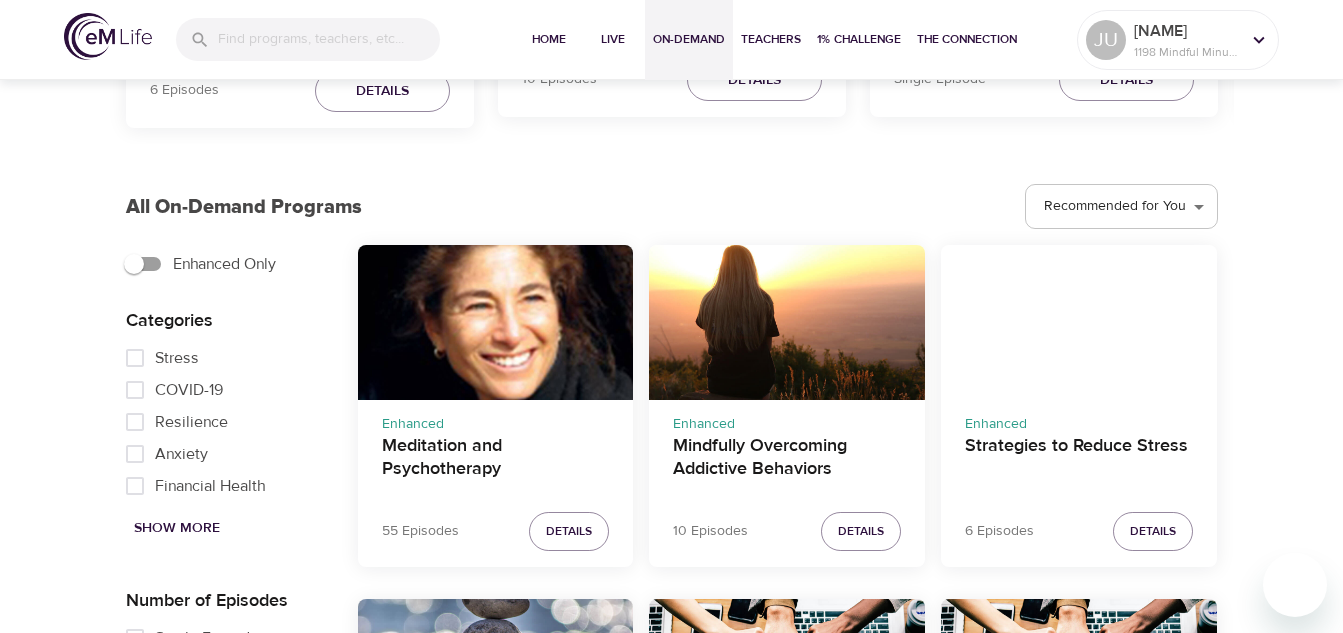 scroll, scrollTop: 500, scrollLeft: 0, axis: vertical 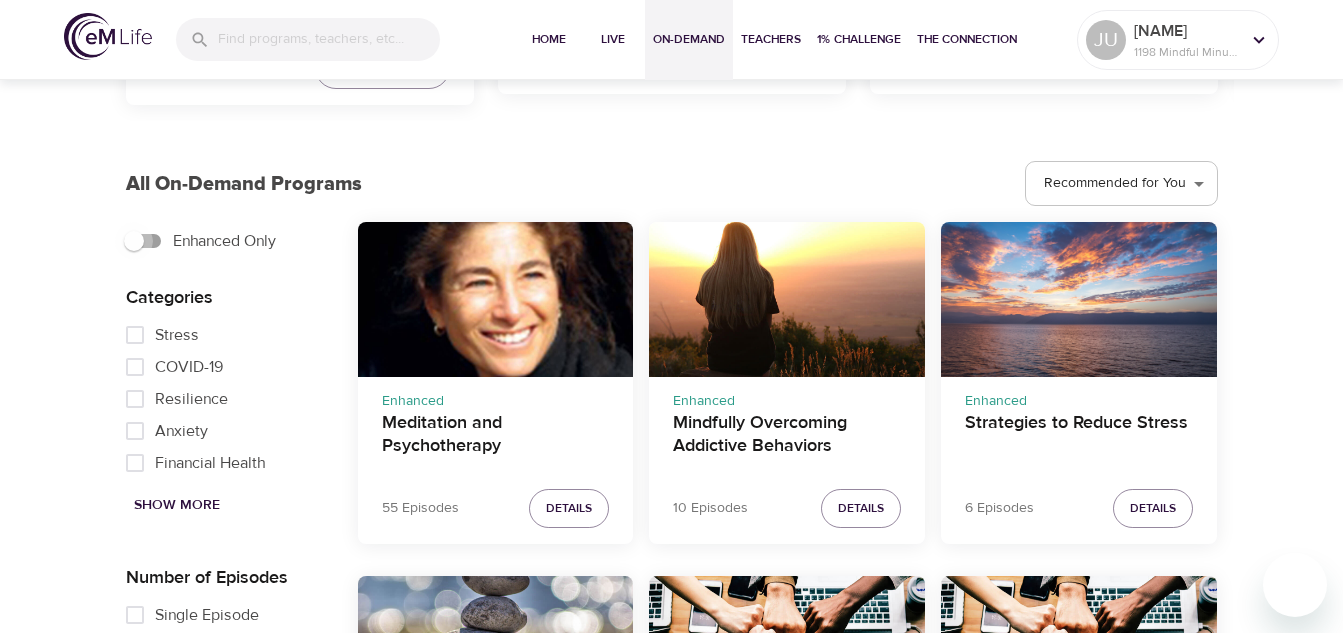 drag, startPoint x: 137, startPoint y: 238, endPoint x: 163, endPoint y: 245, distance: 26.925823 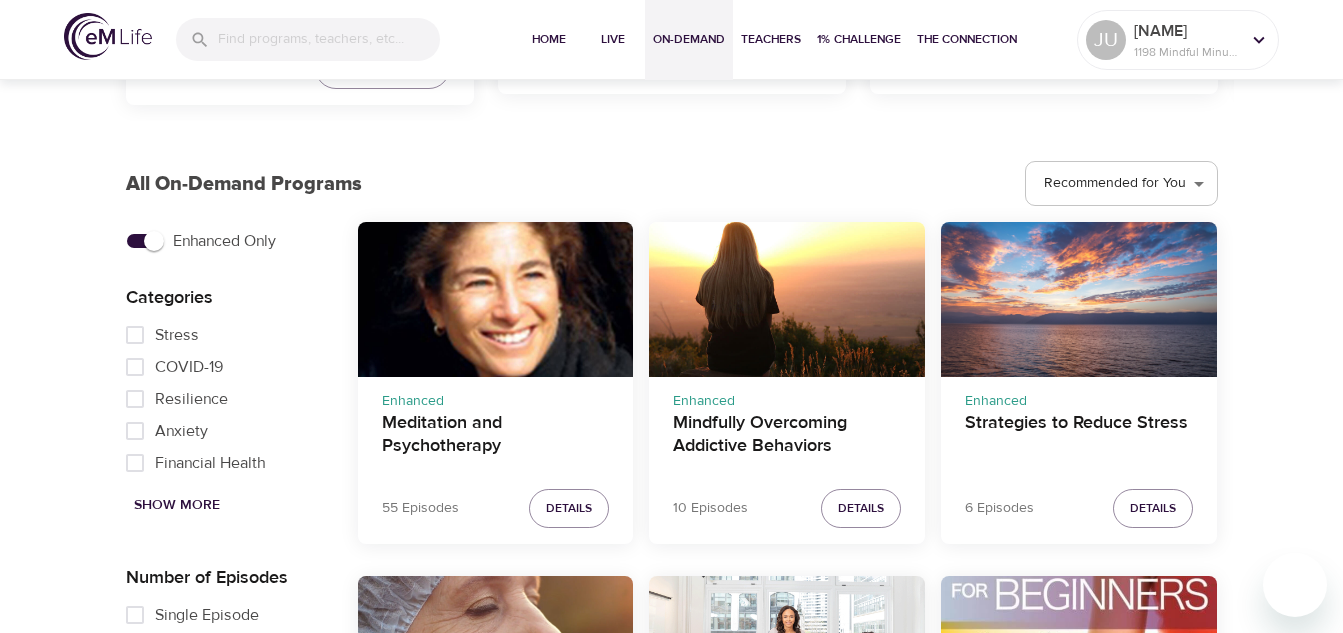 drag, startPoint x: 152, startPoint y: 246, endPoint x: 110, endPoint y: 248, distance: 42.047592 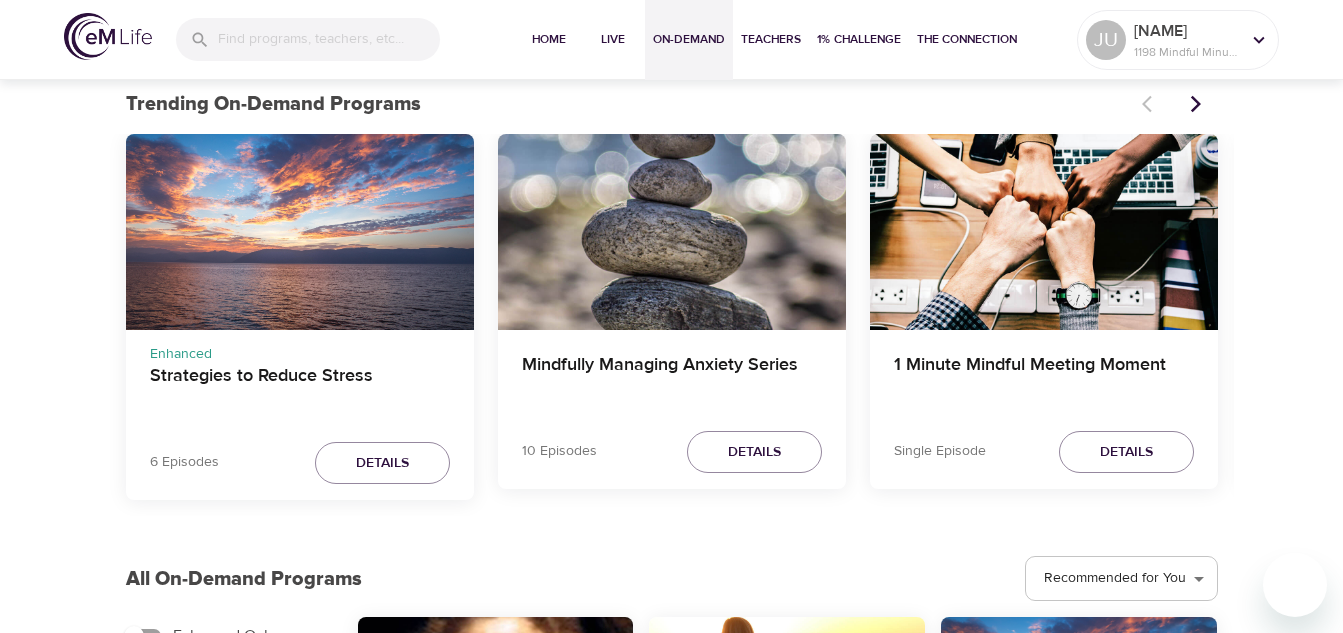 scroll, scrollTop: 0, scrollLeft: 0, axis: both 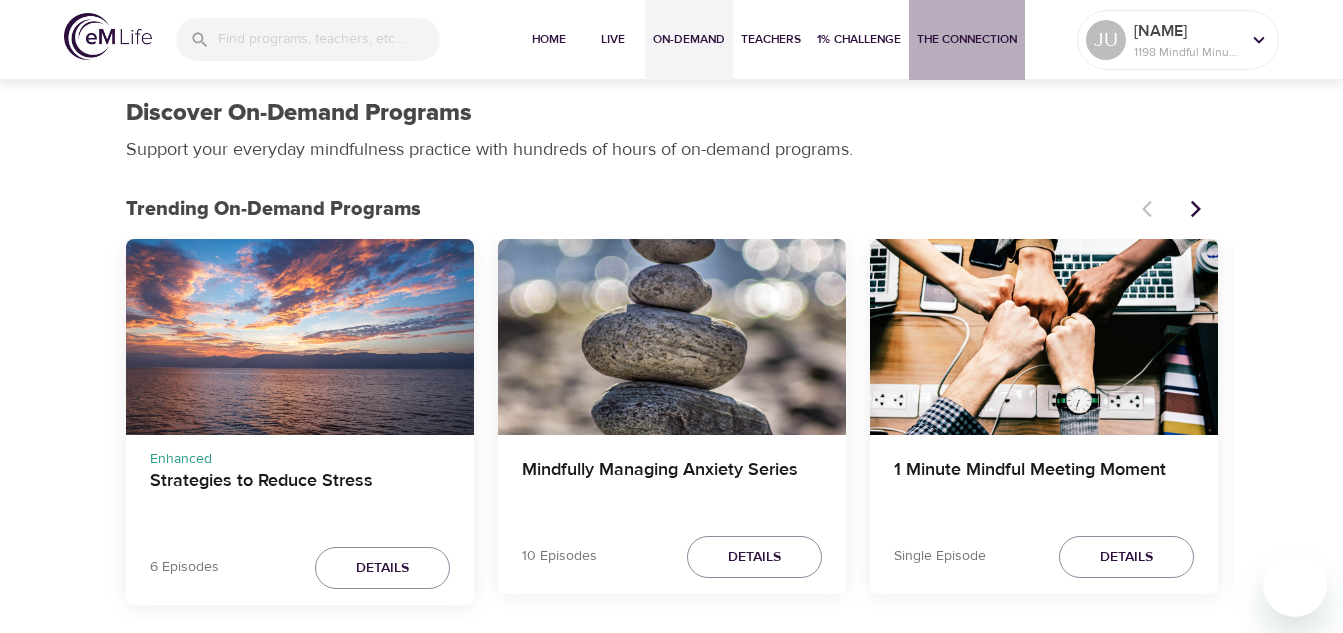 click on "The Connection" at bounding box center [967, 39] 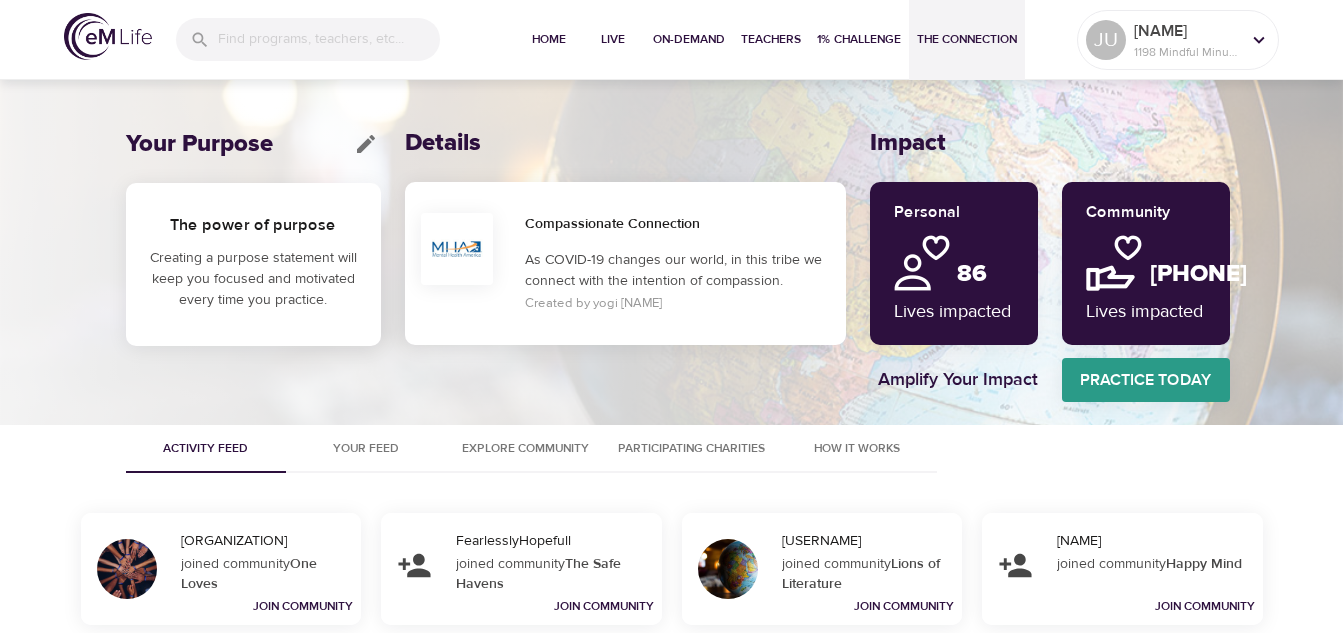 scroll, scrollTop: 0, scrollLeft: 0, axis: both 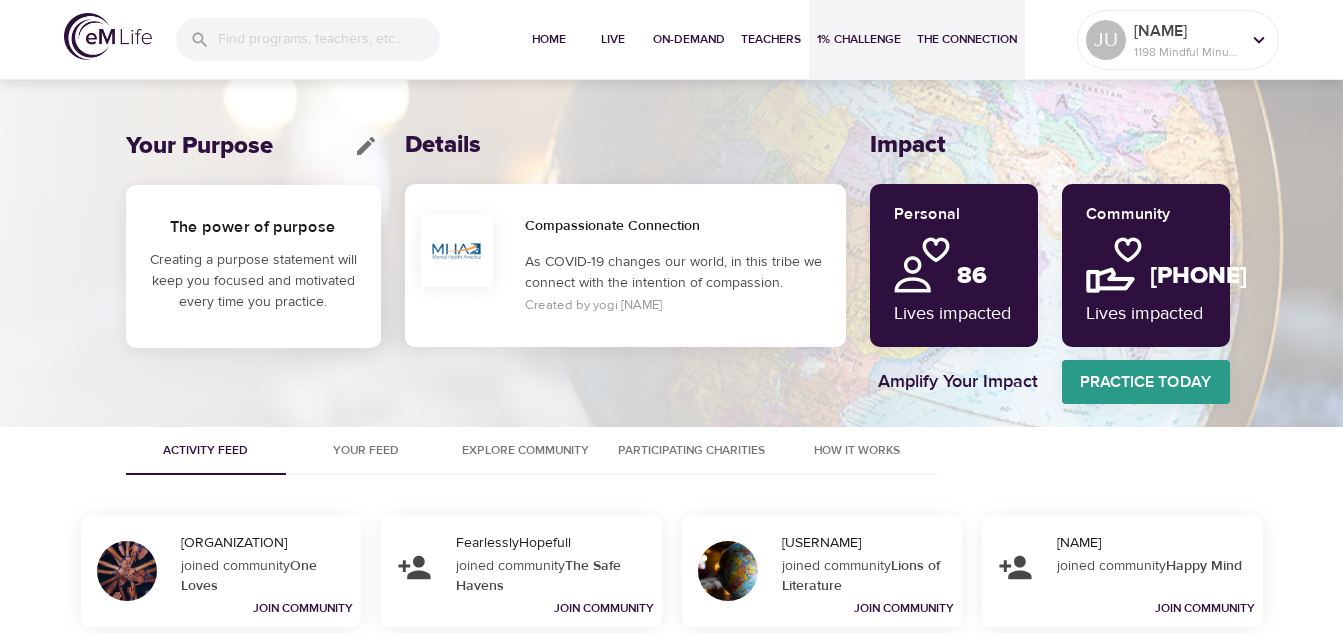 click on "1% Challenge" at bounding box center [859, 39] 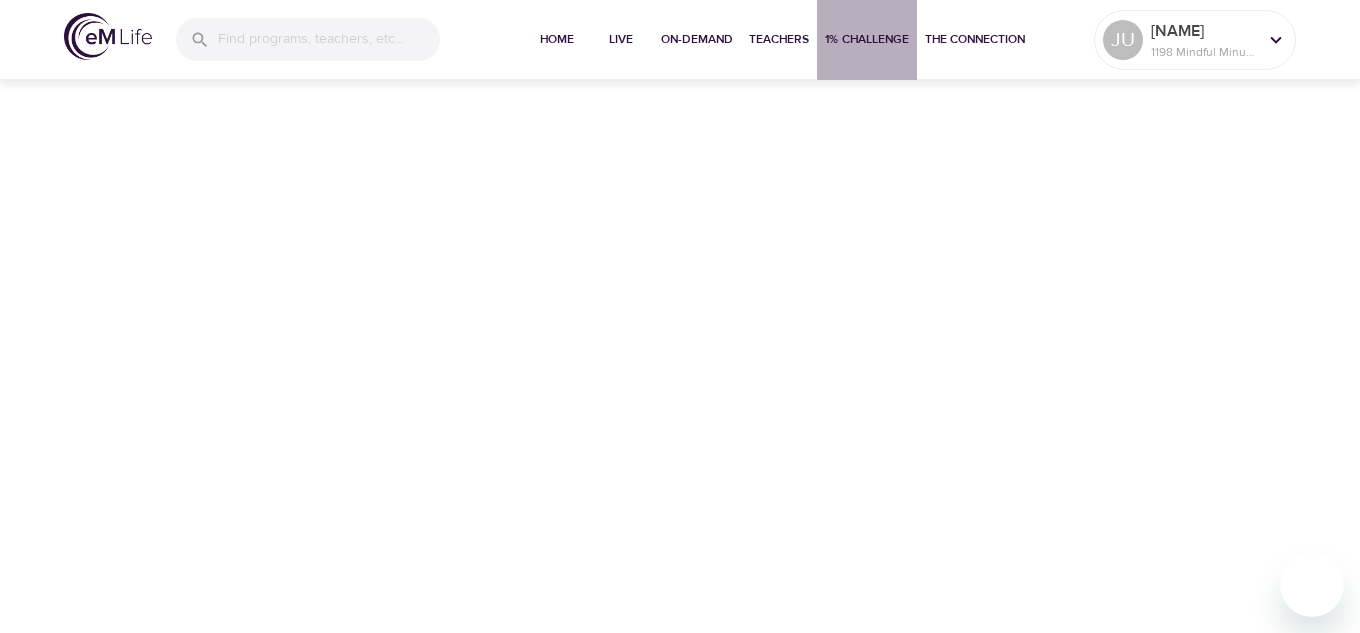 click on "1% Challenge" at bounding box center [867, 39] 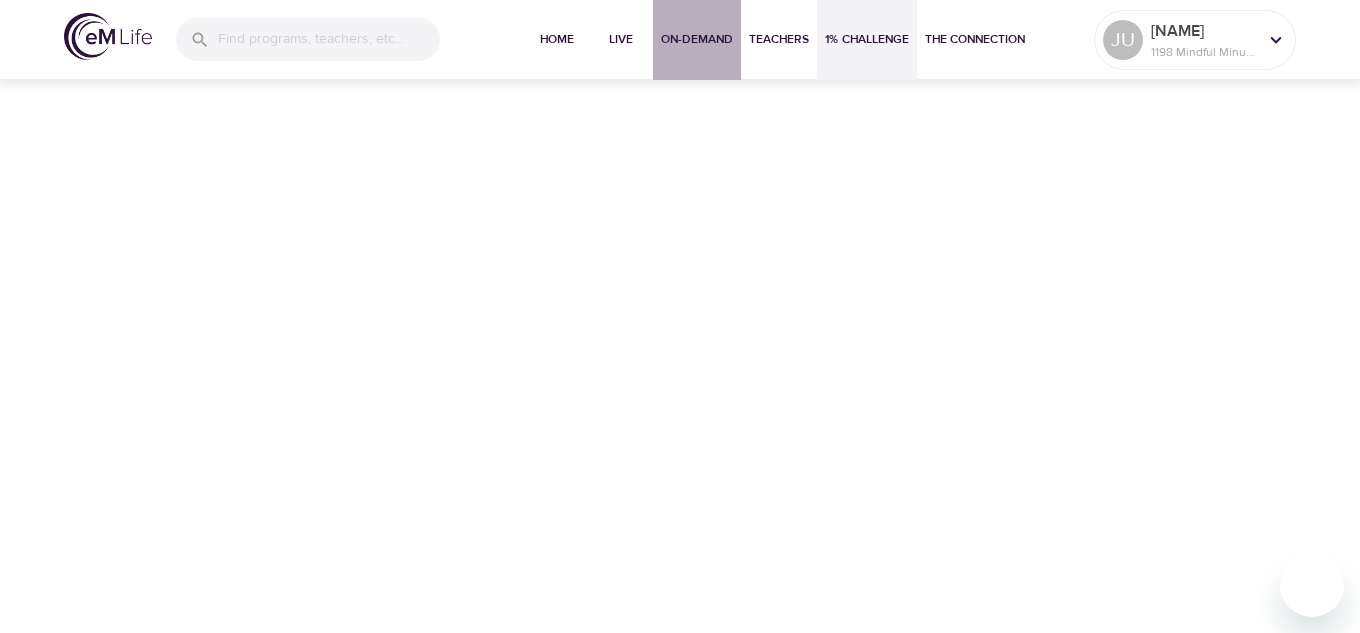 click on "On-Demand" at bounding box center (697, 39) 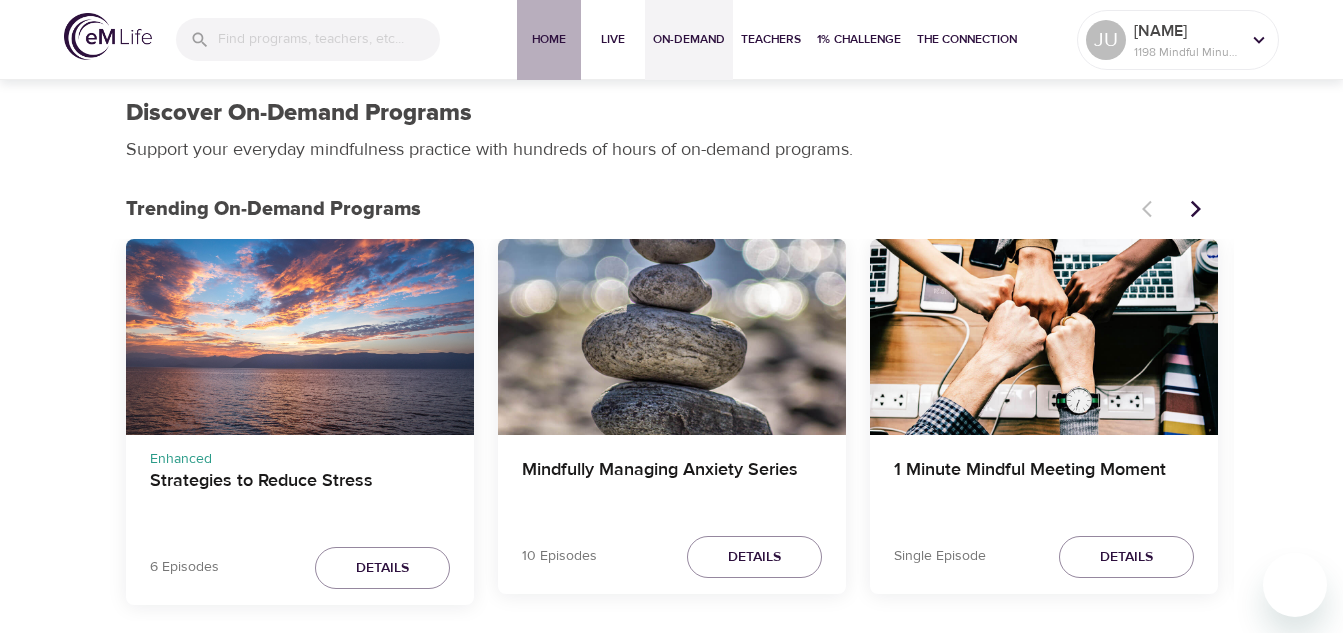 click on "Home" at bounding box center (549, 39) 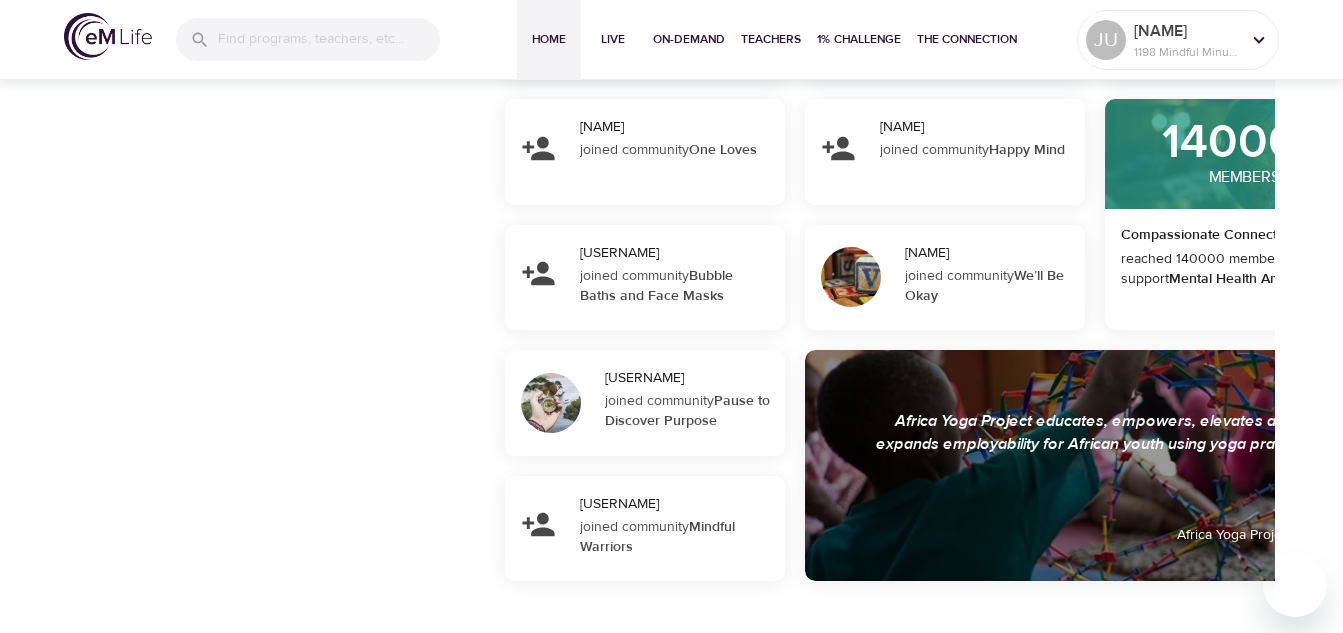 scroll, scrollTop: 1812, scrollLeft: 0, axis: vertical 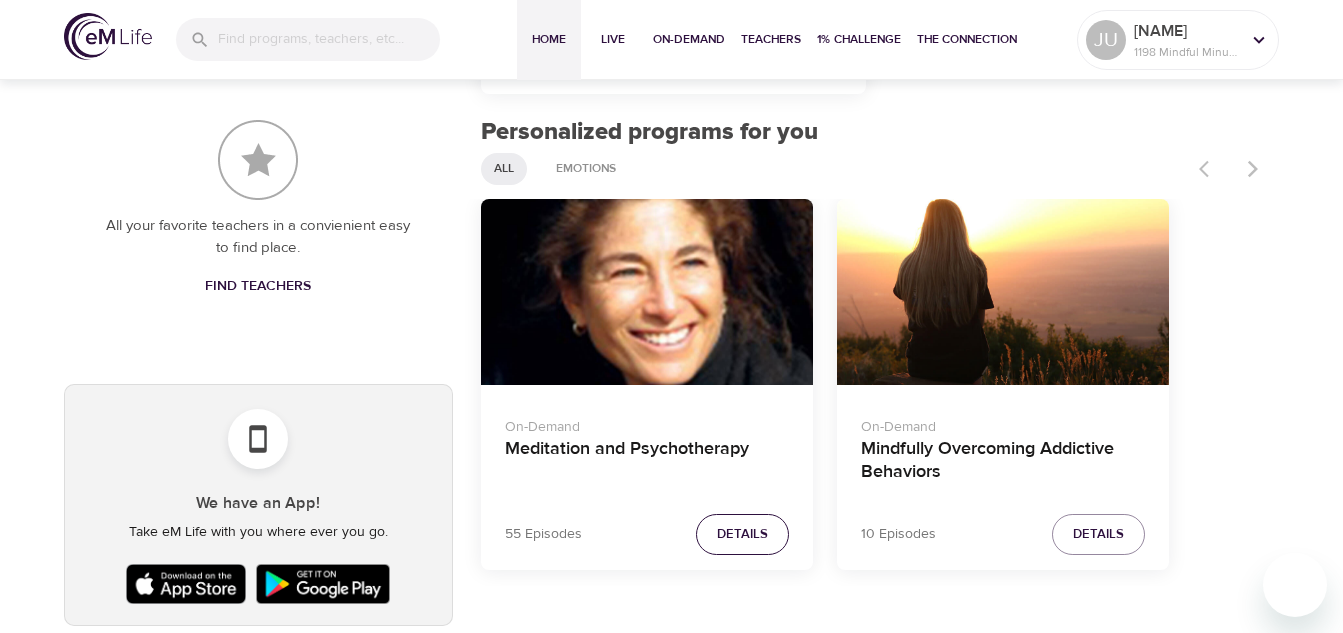 click on "Details" at bounding box center (742, 534) 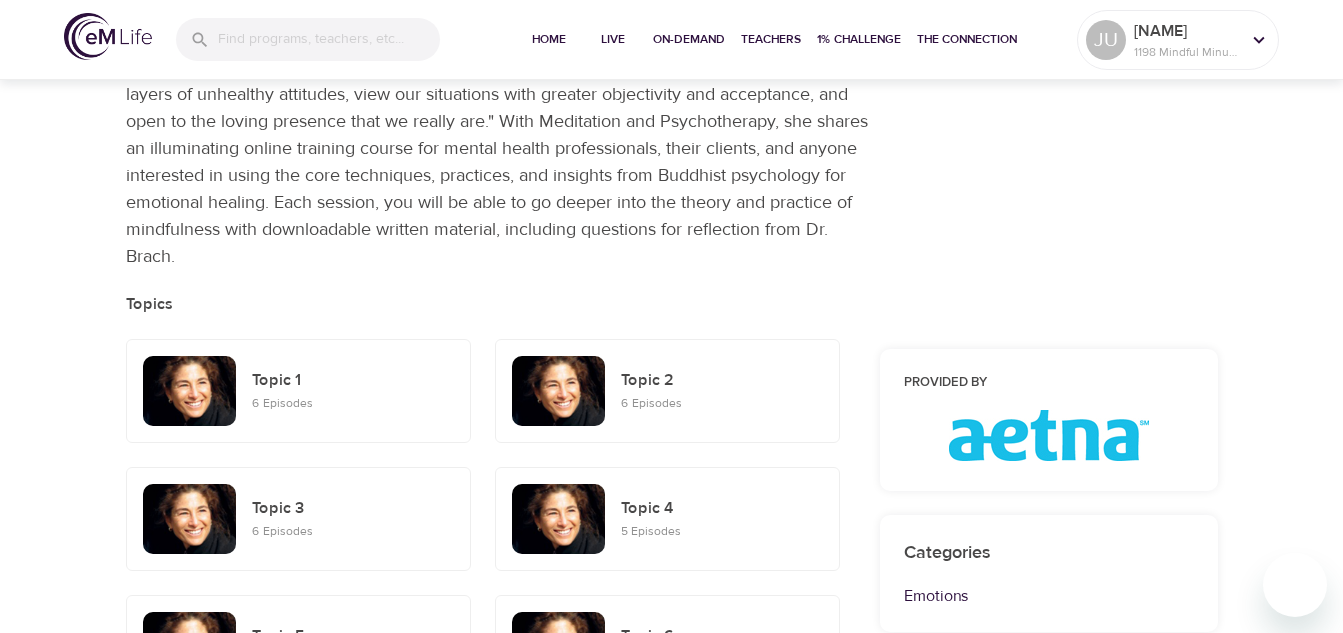 scroll, scrollTop: 220, scrollLeft: 0, axis: vertical 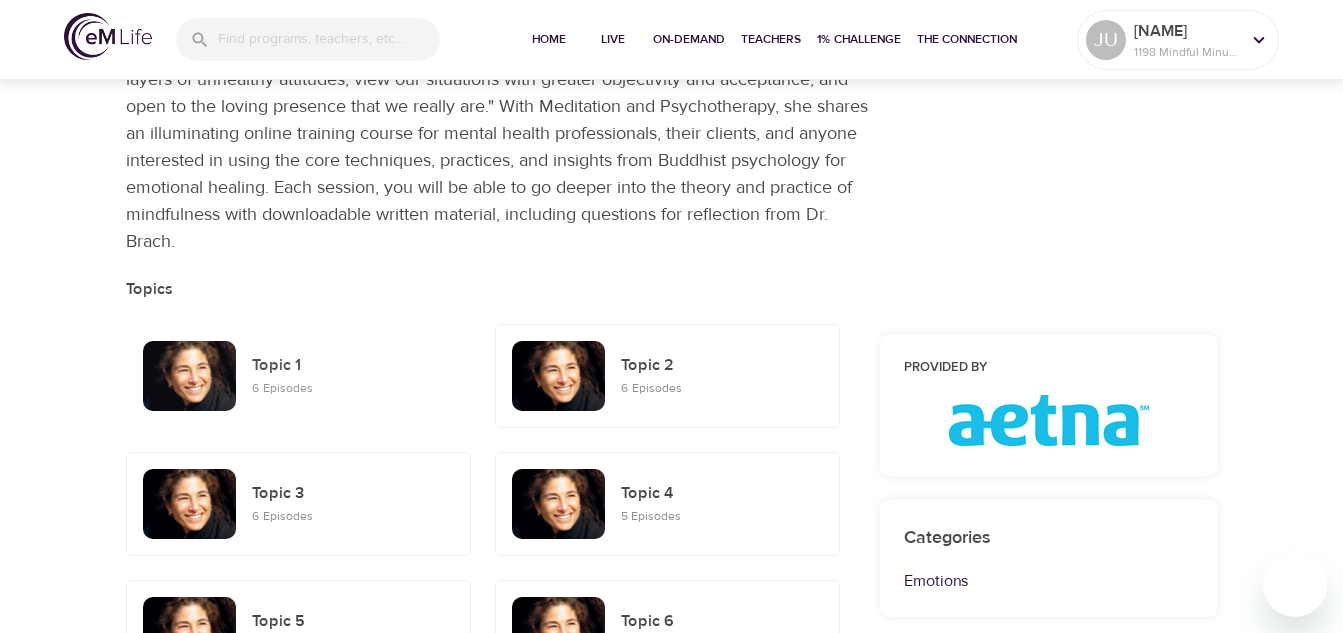 click on "Topic 1" at bounding box center (353, 366) 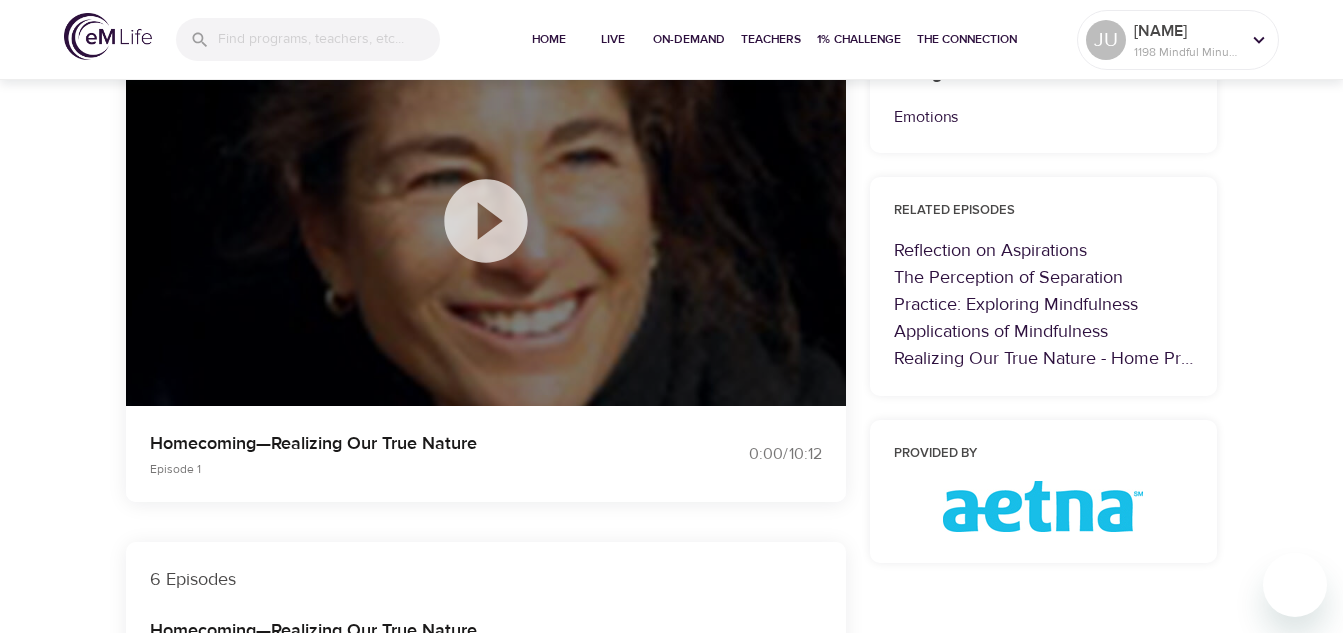 click 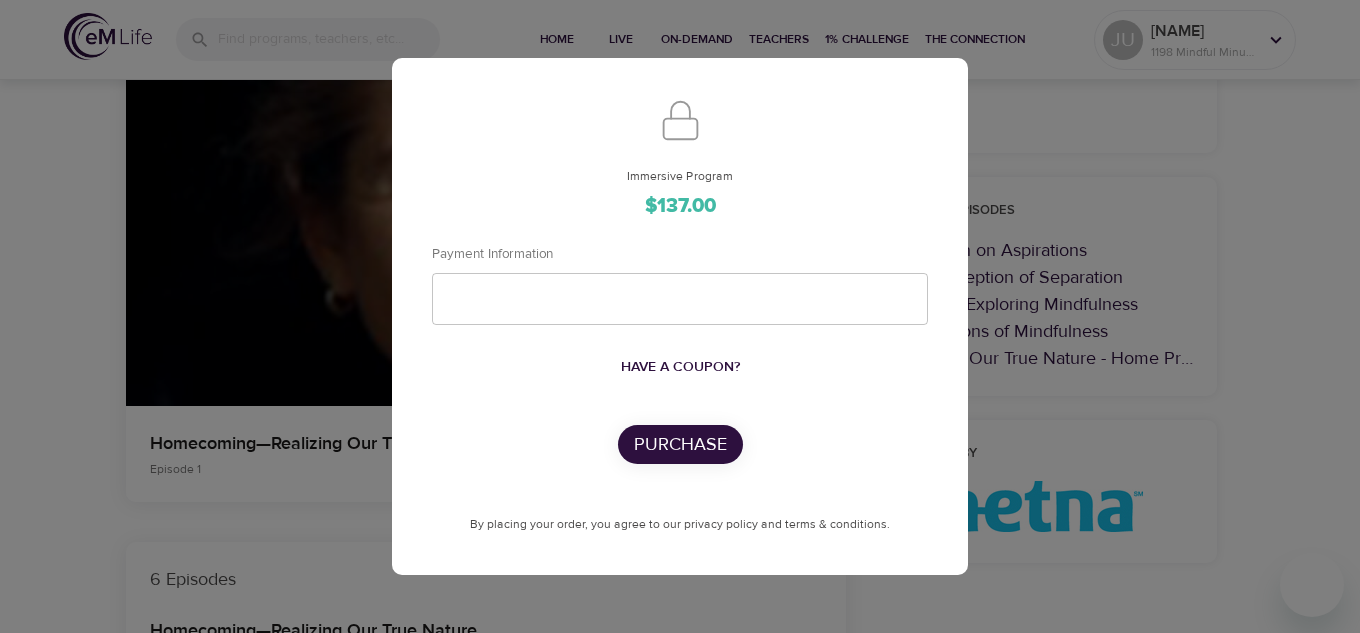 click on "Immersive Program $137.00 Payment Information Have a coupon? Purchase By placing your order, you agree to our privacy policy and terms & conditions." at bounding box center (680, 317) 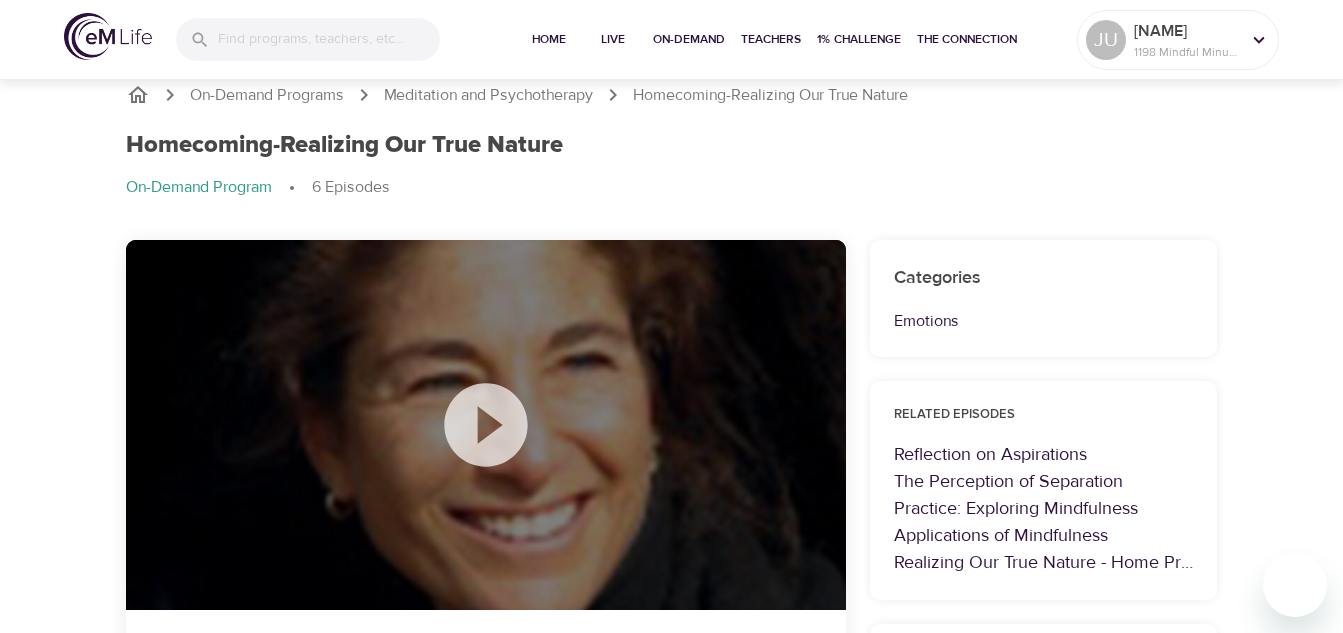 scroll, scrollTop: 0, scrollLeft: 0, axis: both 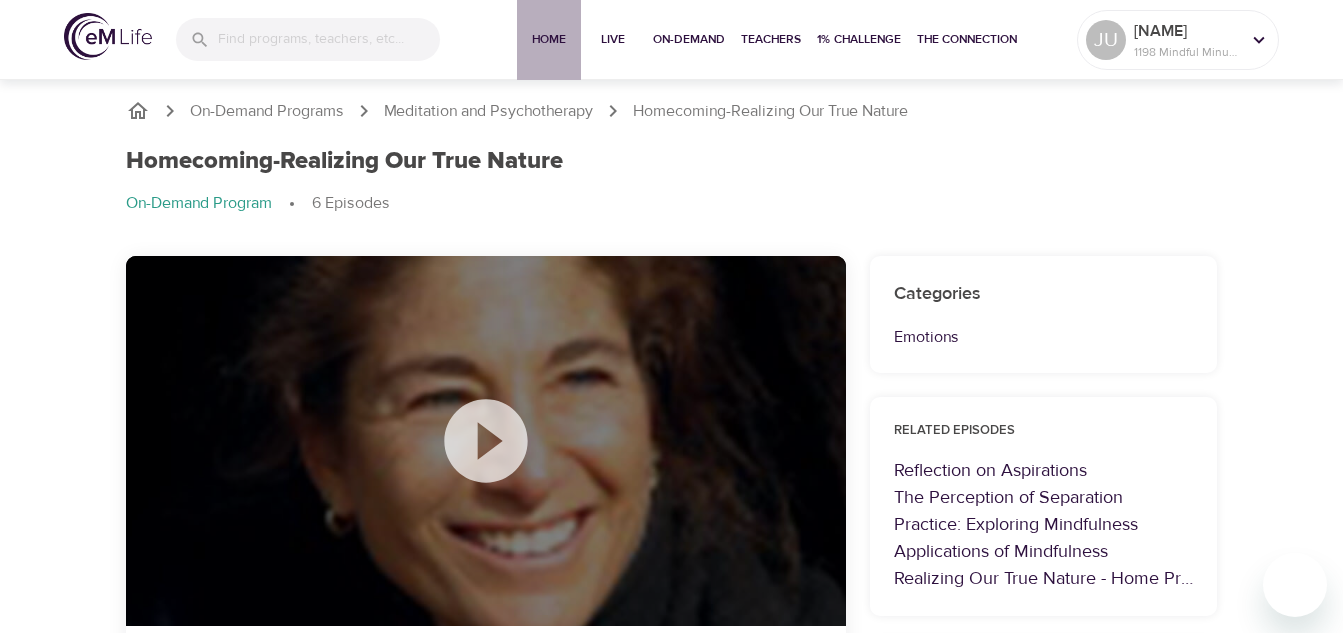 click on "Home" at bounding box center (549, 39) 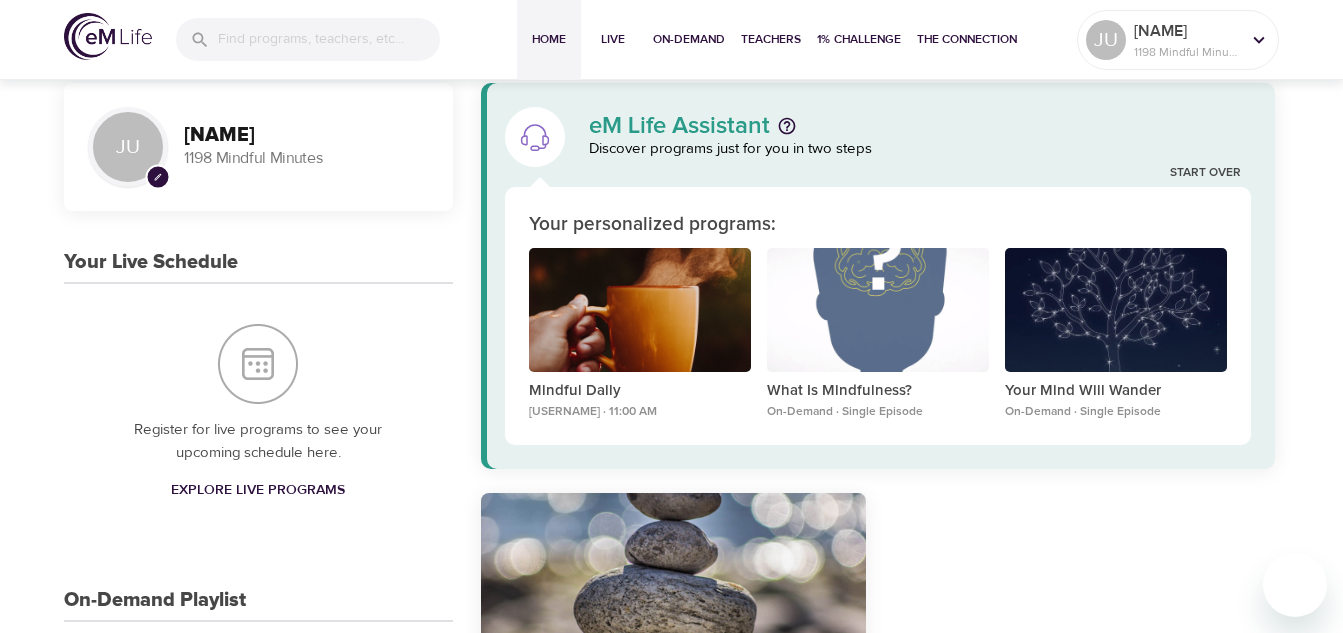 scroll, scrollTop: 0, scrollLeft: 0, axis: both 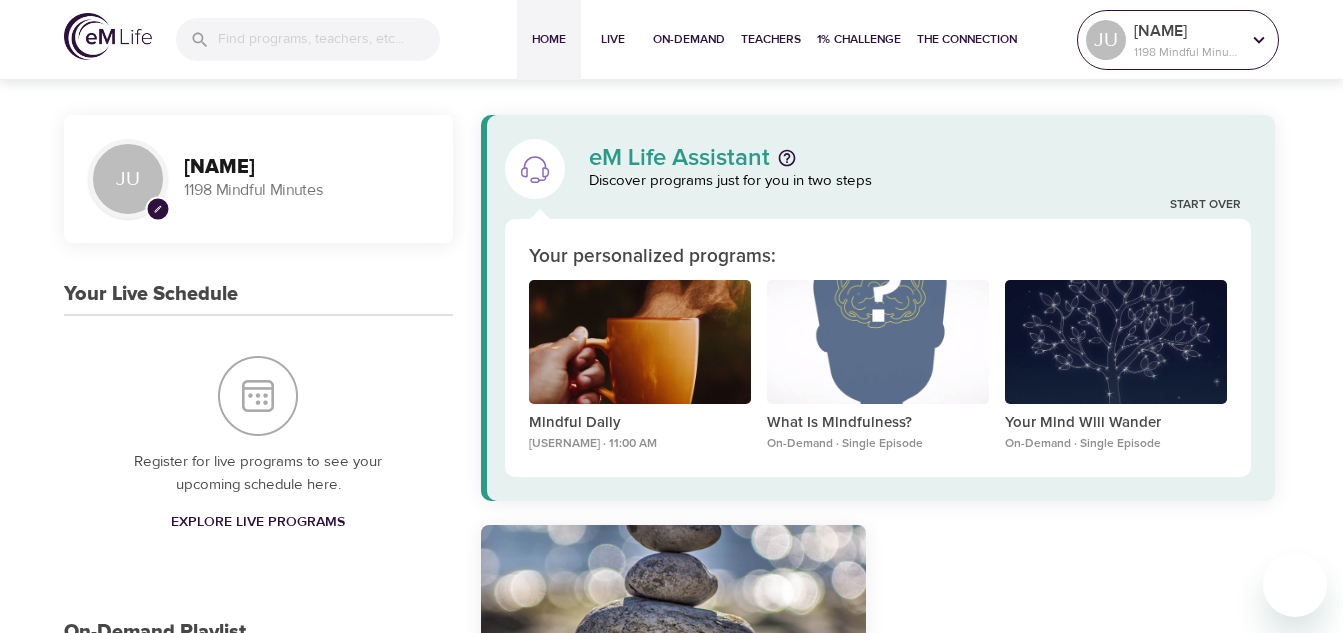 click 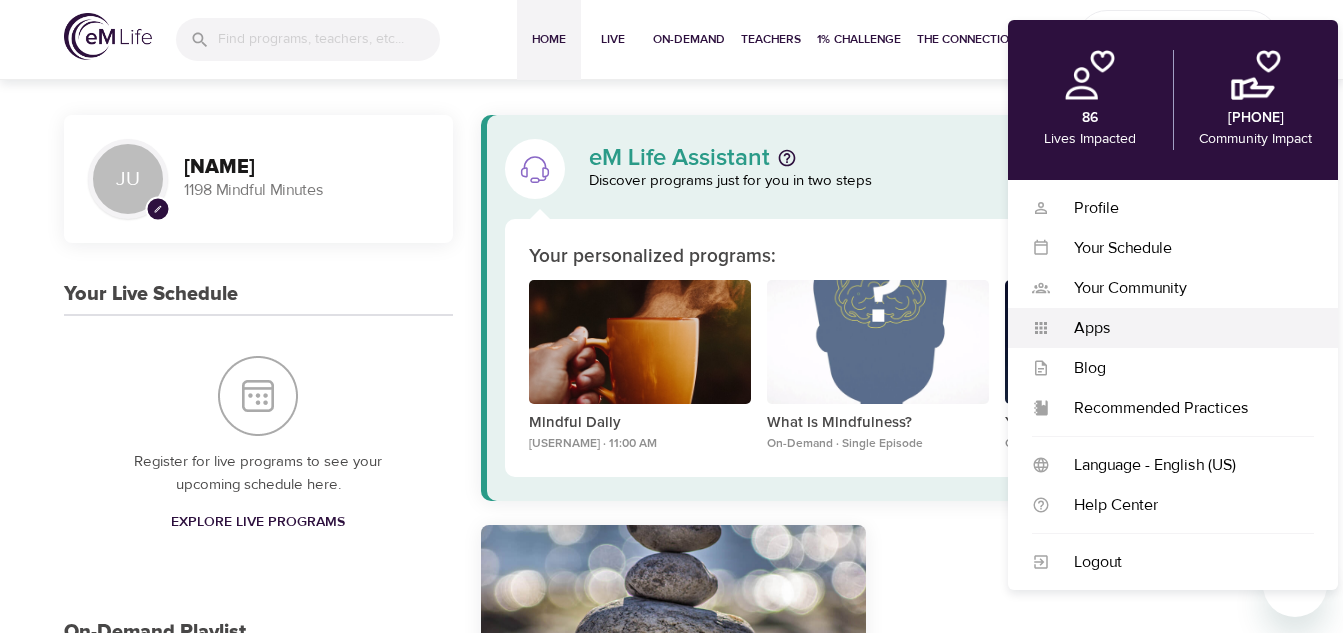 click on "Apps" at bounding box center (1182, 328) 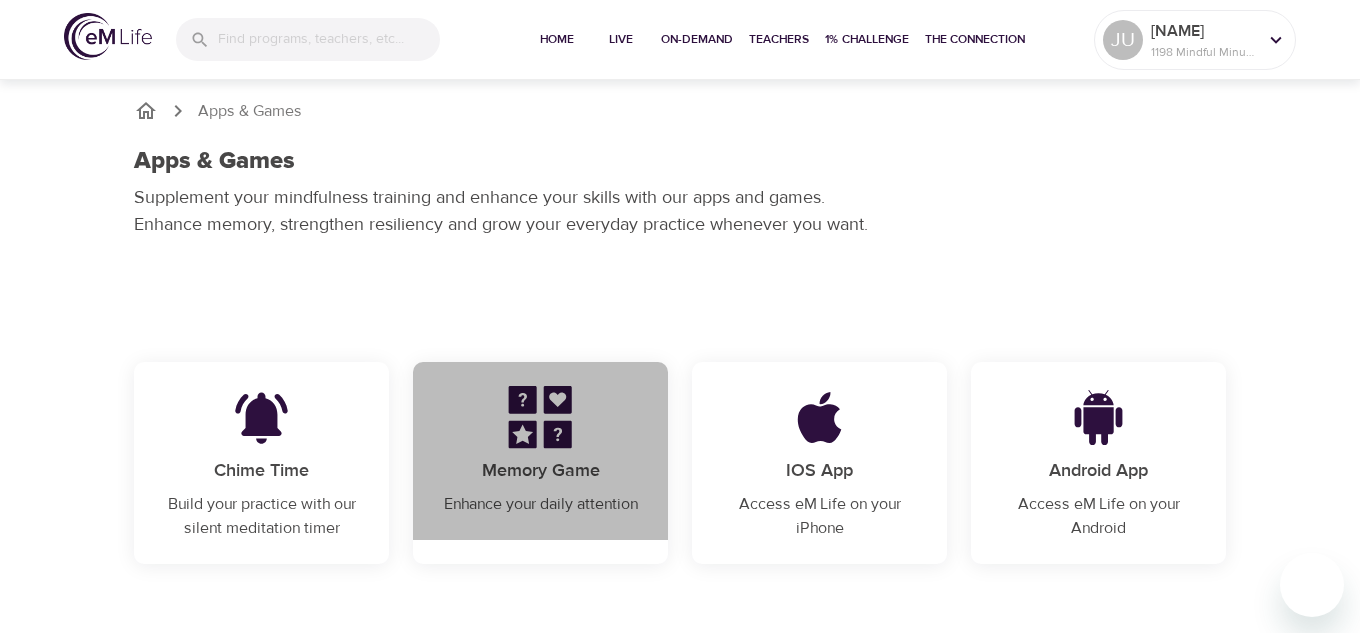 click on "Enhance your daily attention" at bounding box center (540, 504) 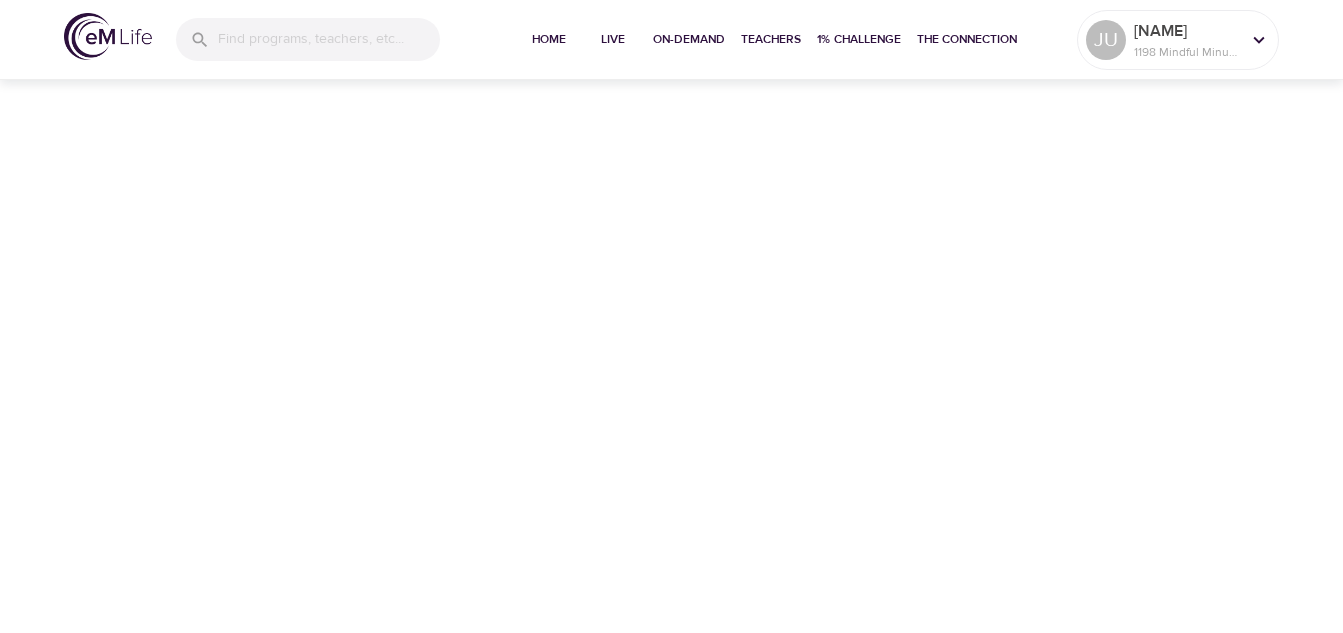 scroll, scrollTop: 29, scrollLeft: 0, axis: vertical 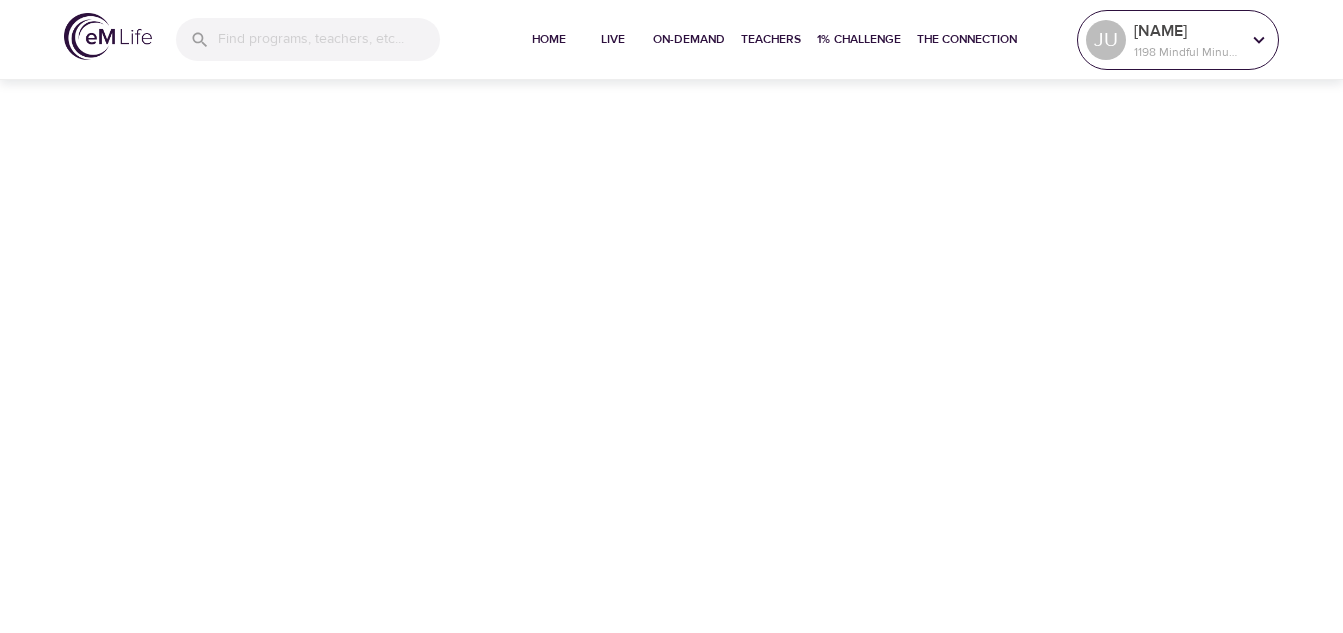 click at bounding box center [1259, 40] 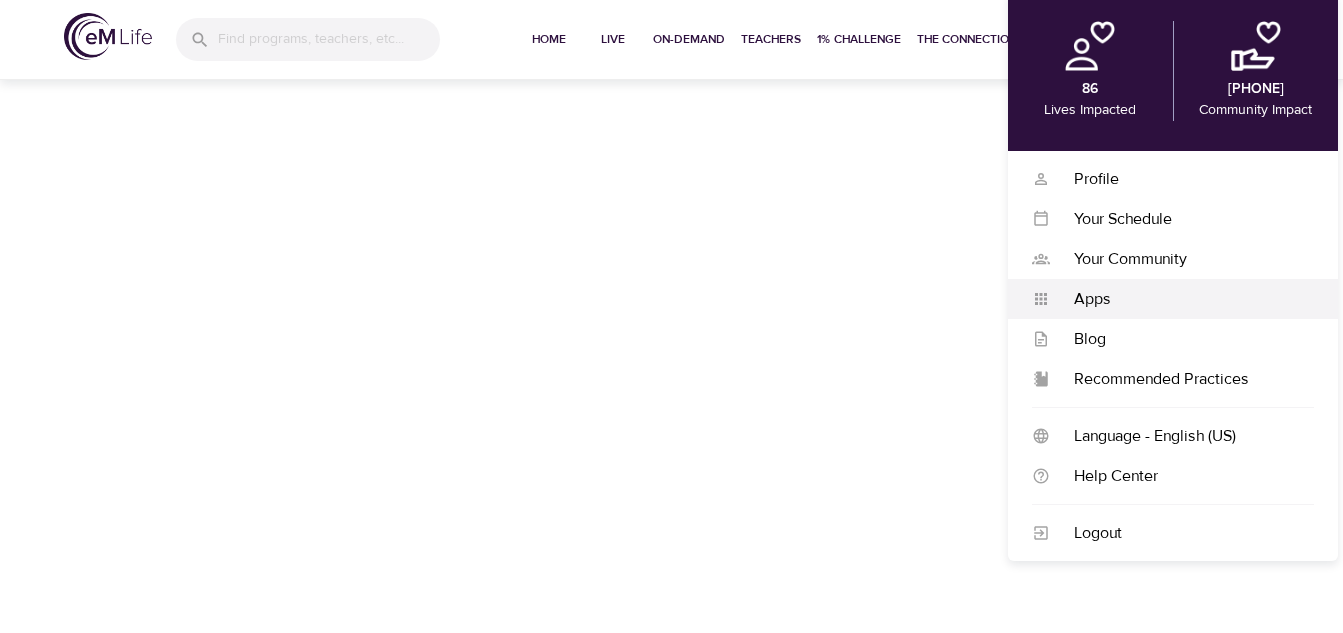 click on "Apps" at bounding box center [1182, 299] 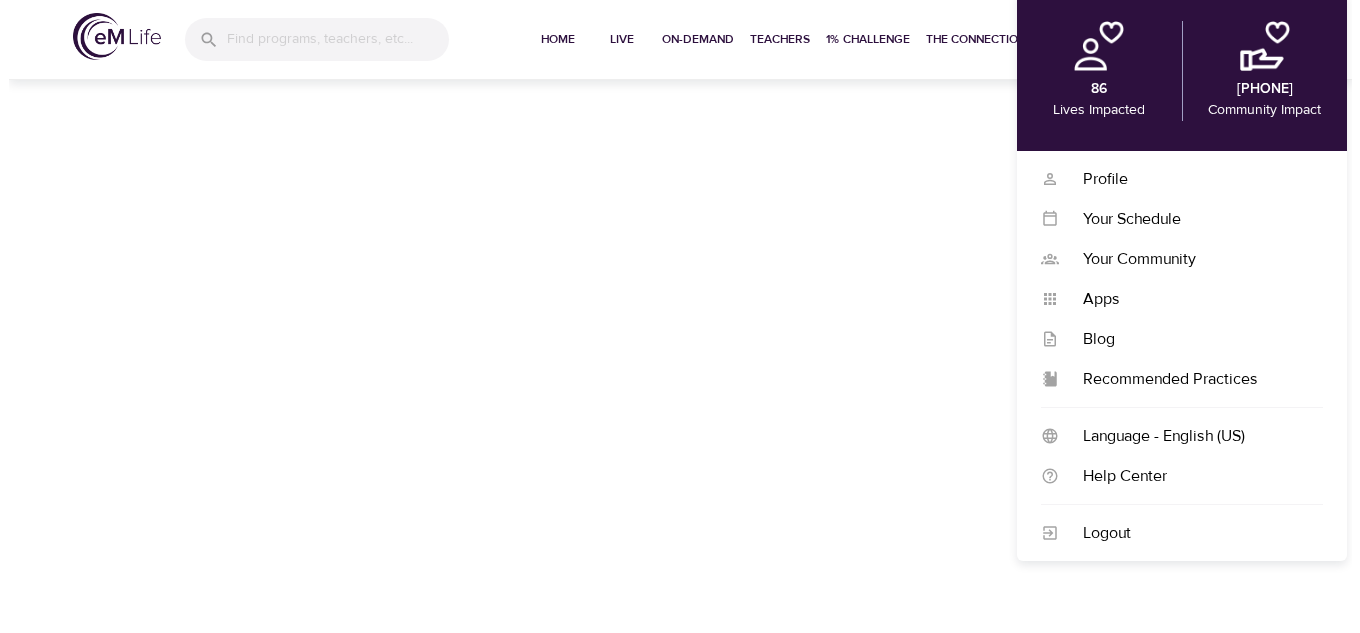 scroll, scrollTop: 0, scrollLeft: 0, axis: both 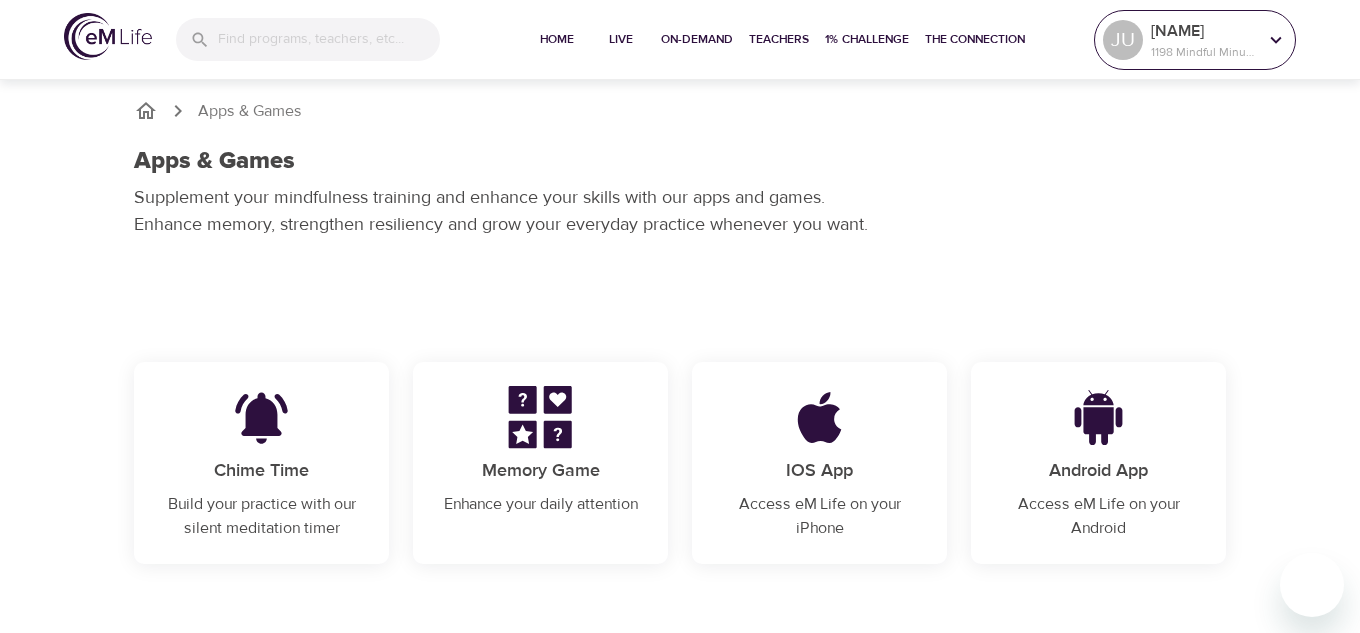 click 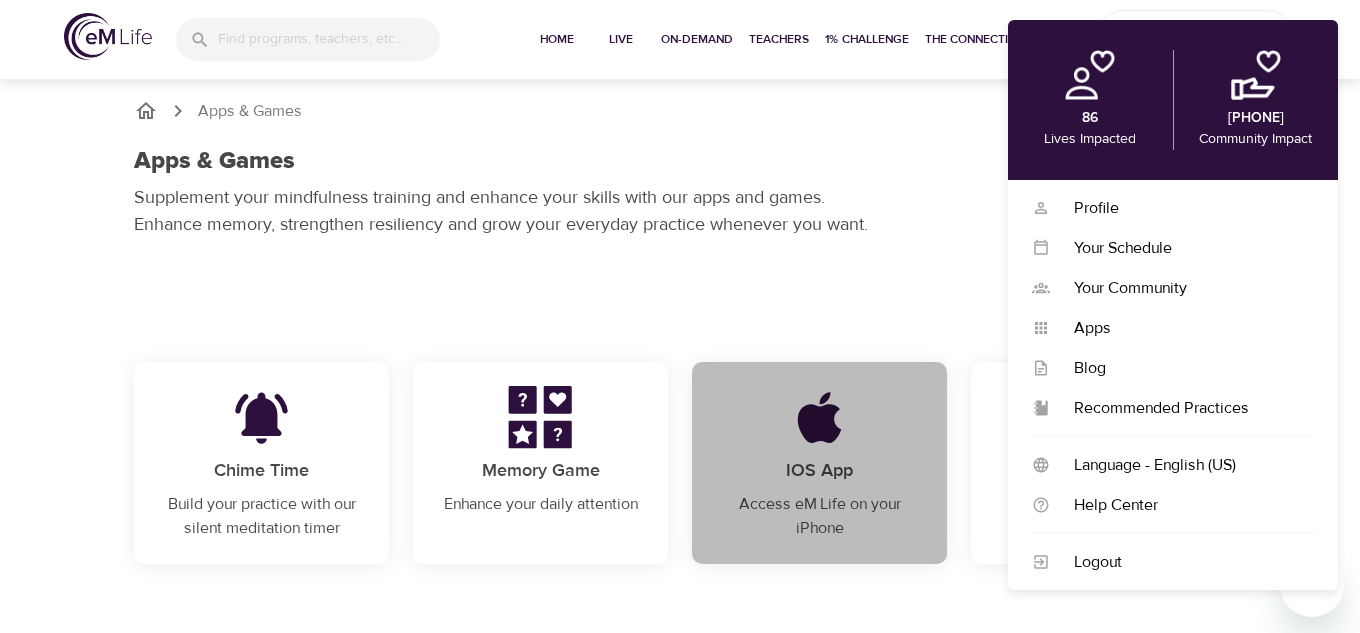 click on "IOS App Access eM Life on your iPhone" at bounding box center (819, 463) 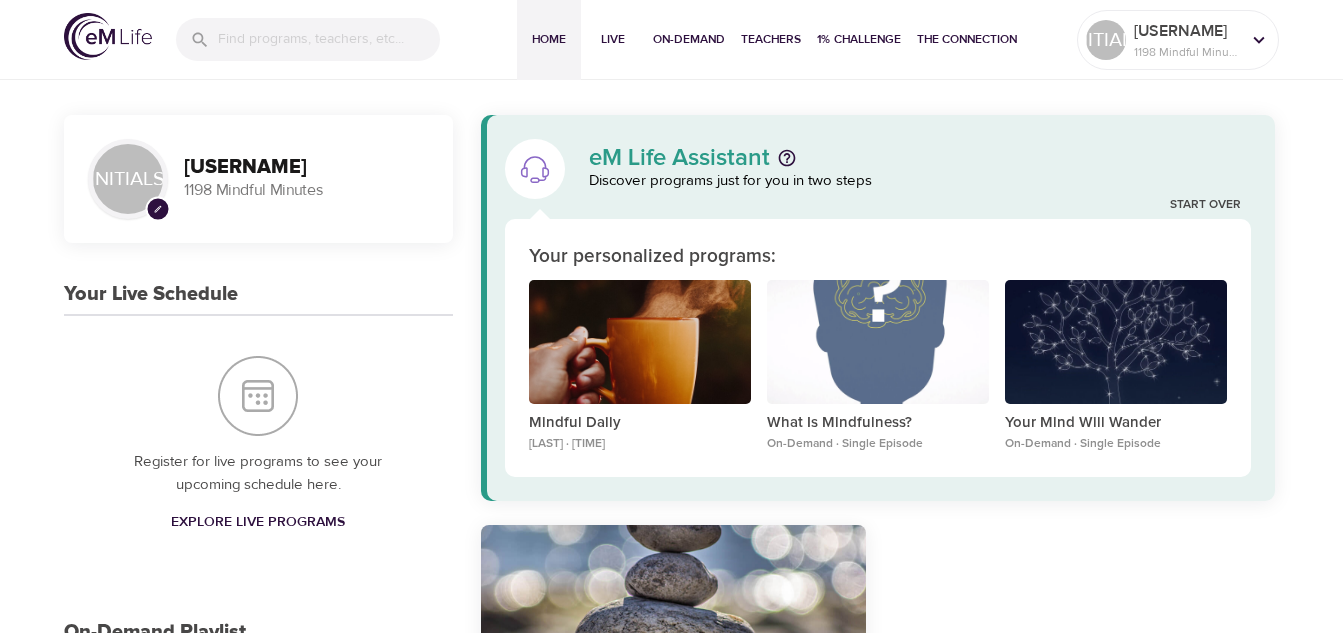 scroll, scrollTop: 0, scrollLeft: 0, axis: both 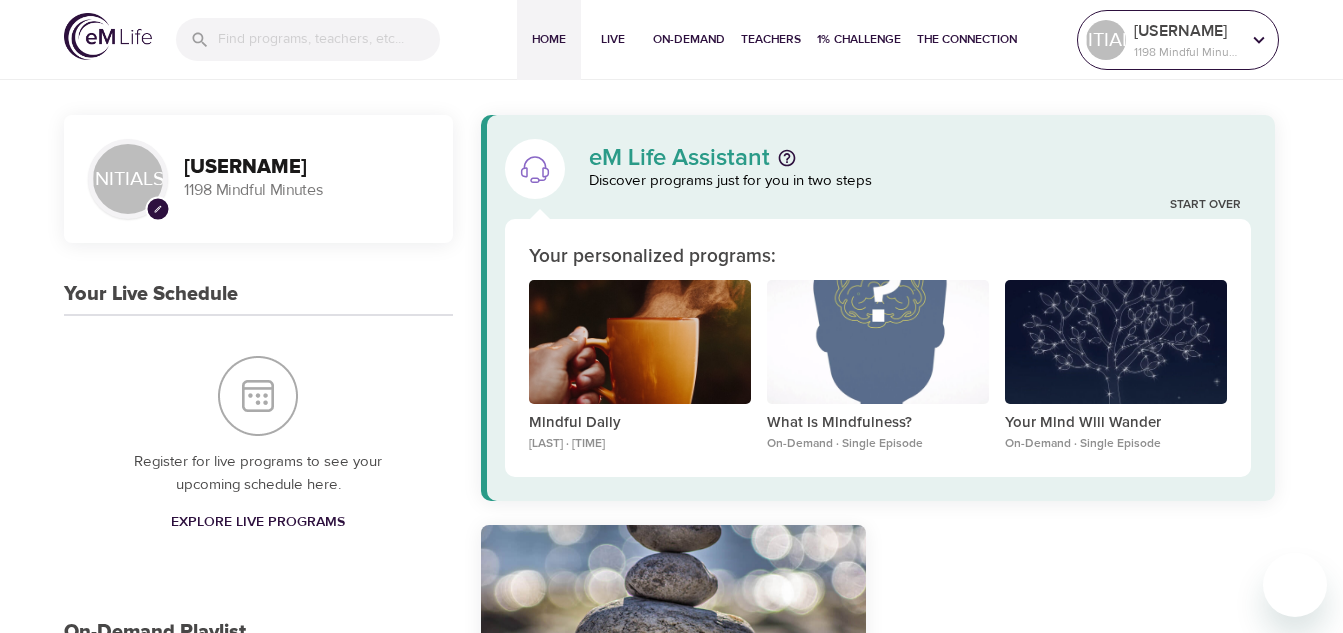 click 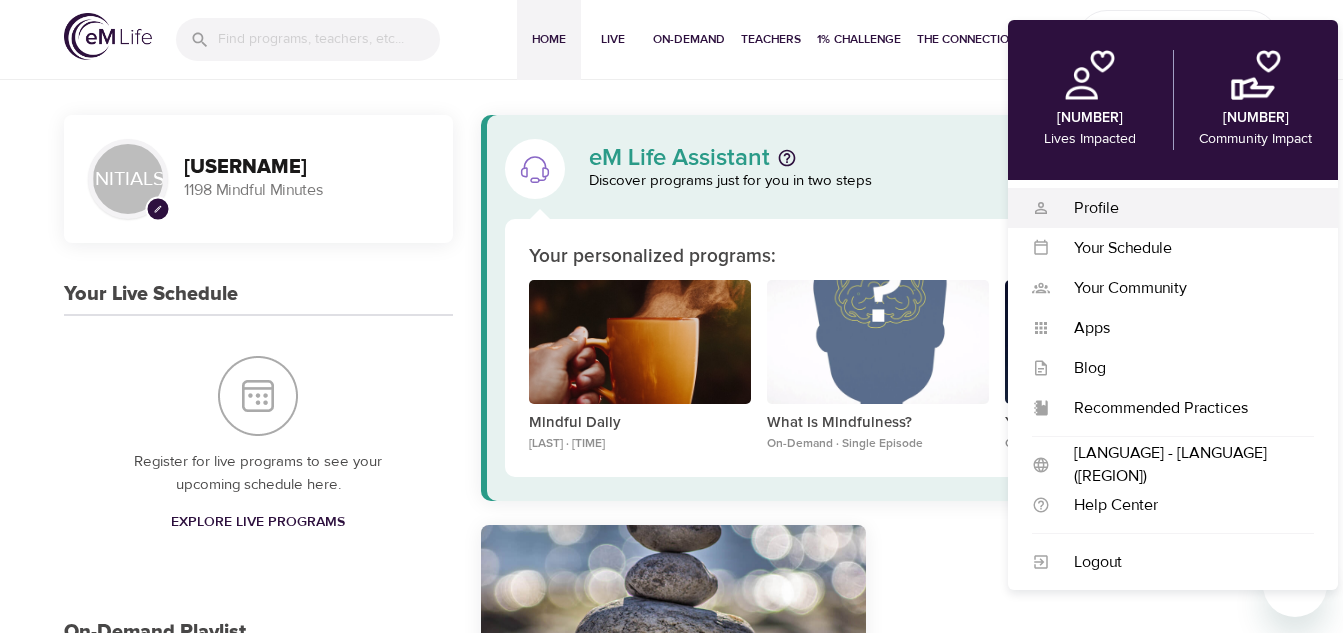 click on "Profile" at bounding box center [1182, 208] 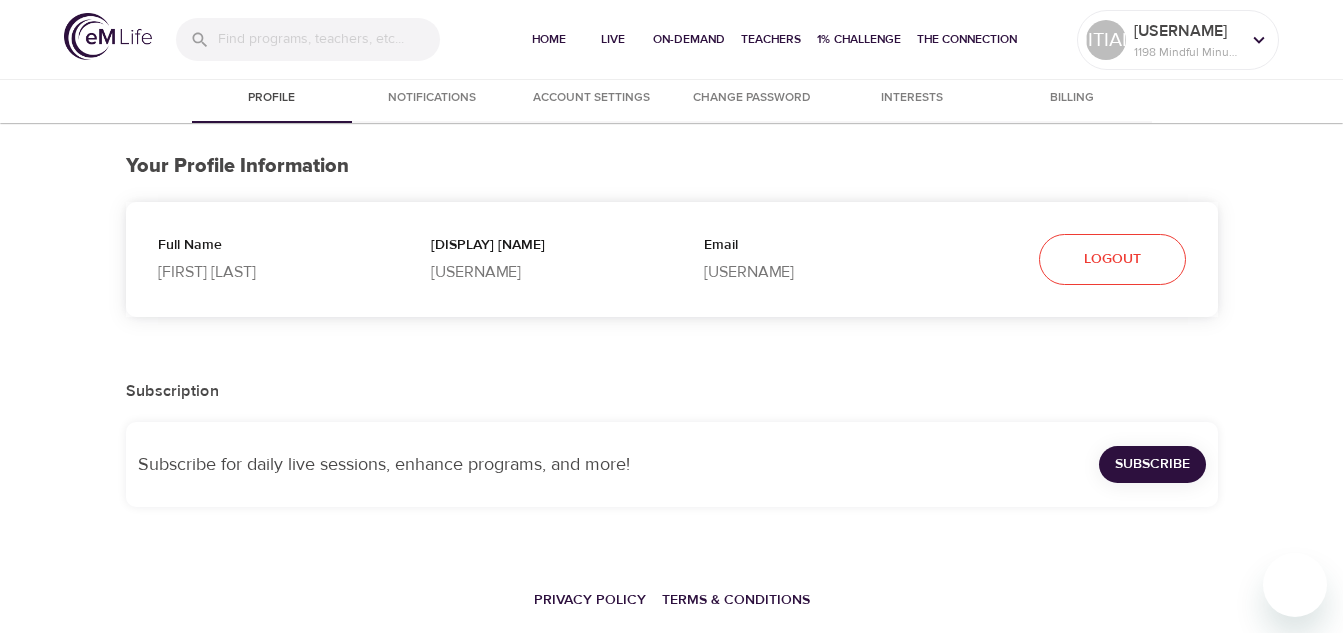 select on "10" 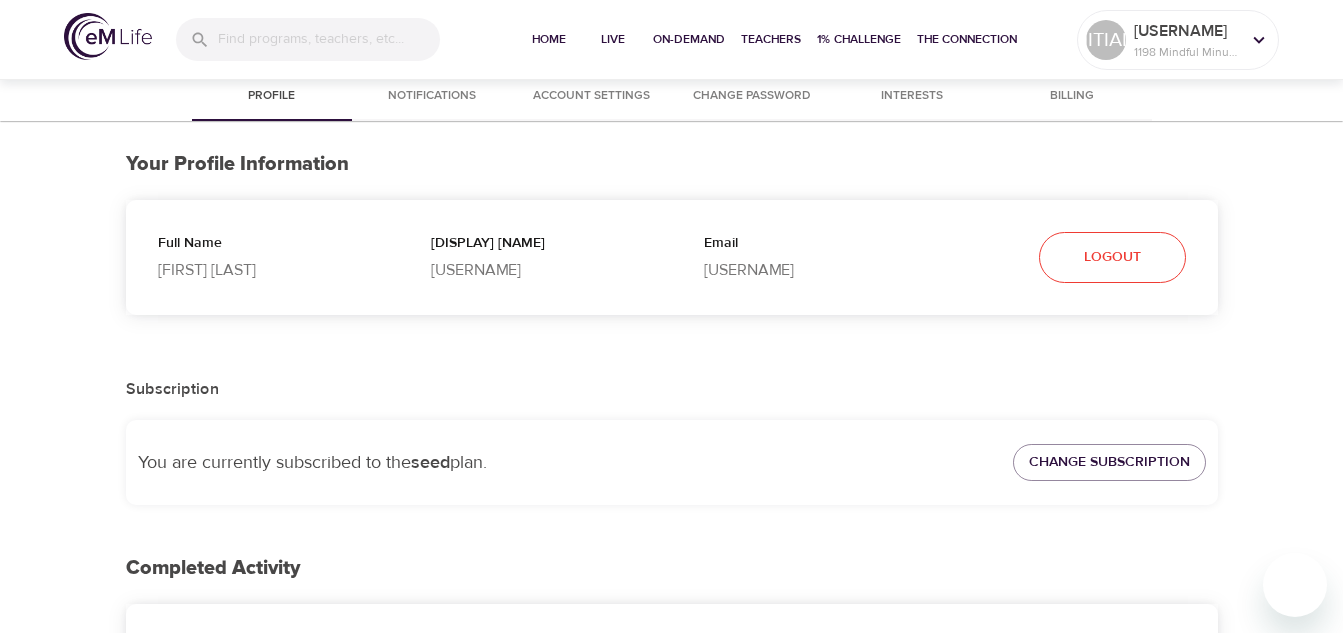 scroll, scrollTop: 0, scrollLeft: 0, axis: both 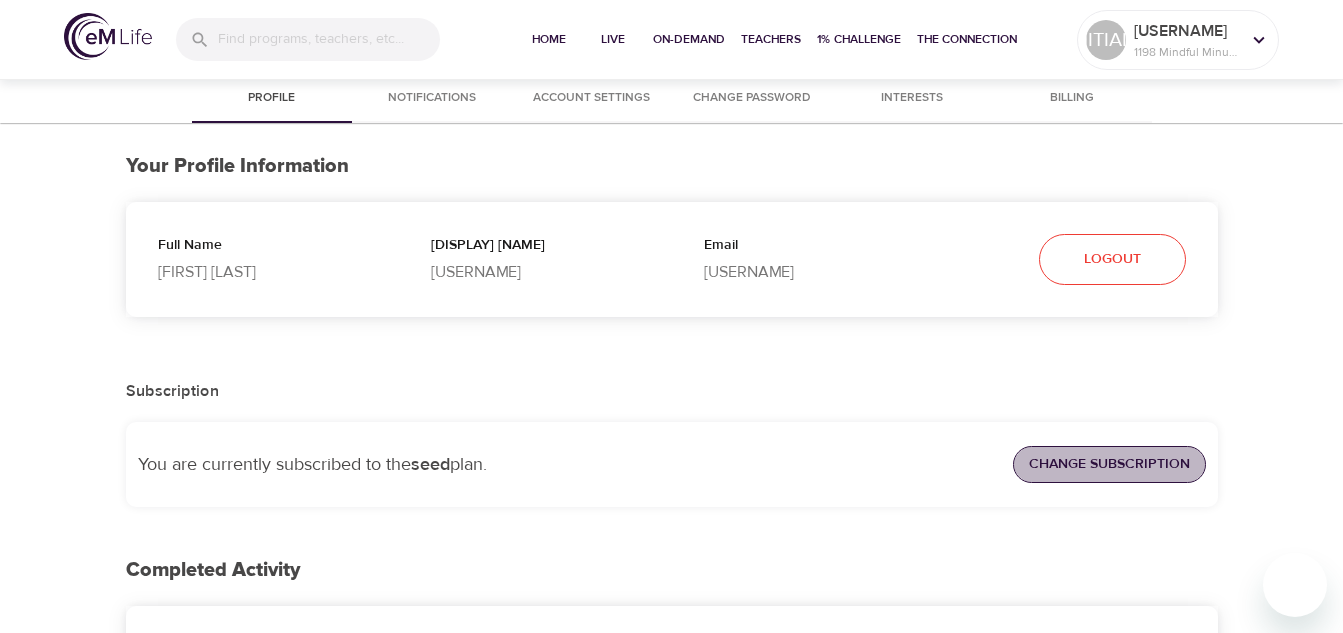 click on "Change Subscription" at bounding box center (1109, 464) 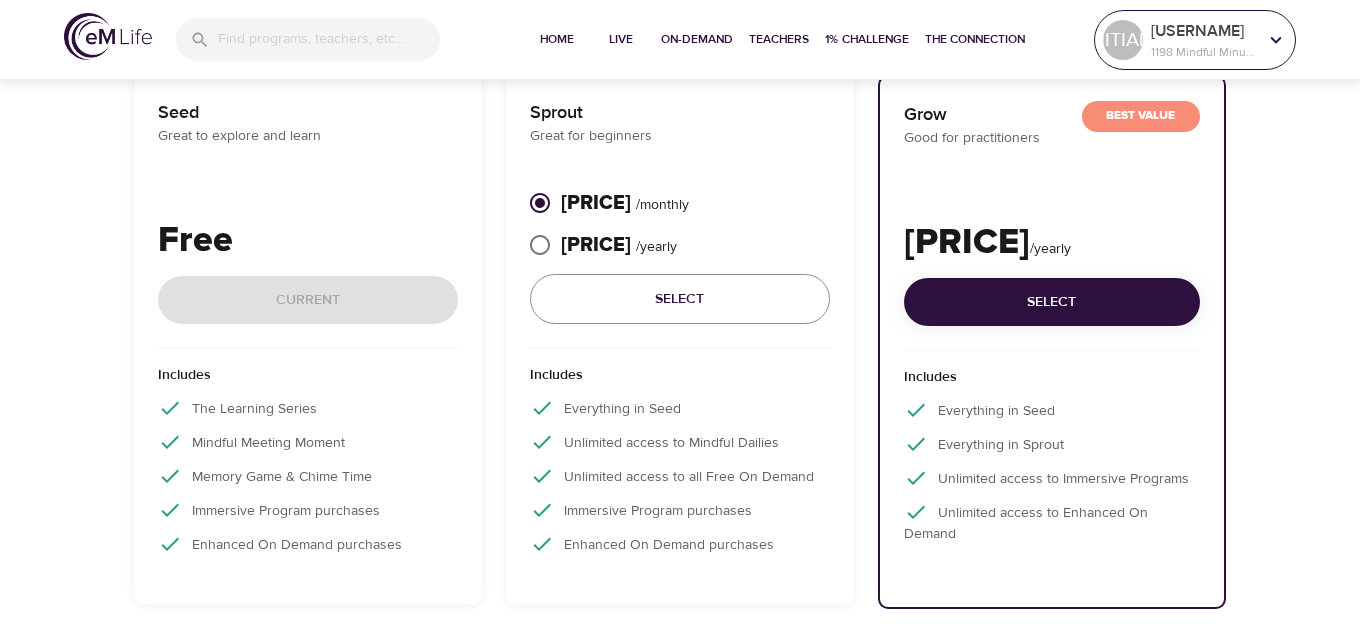 click 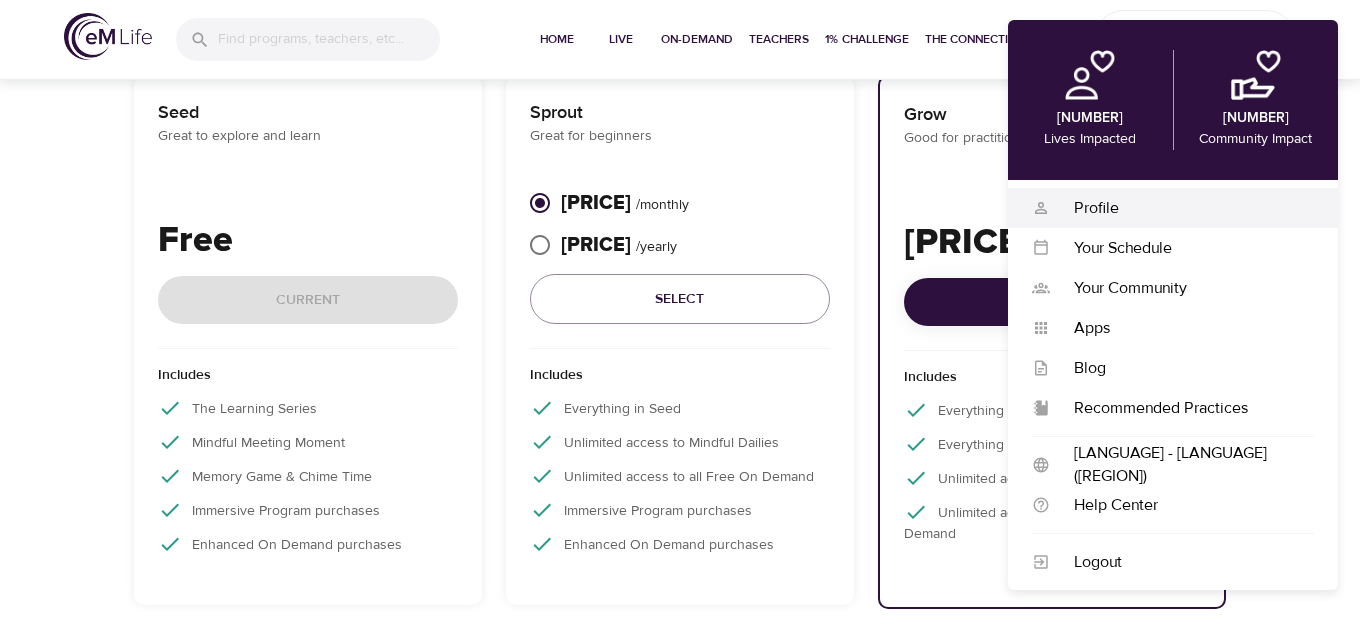 click on "Profile" at bounding box center (1182, 208) 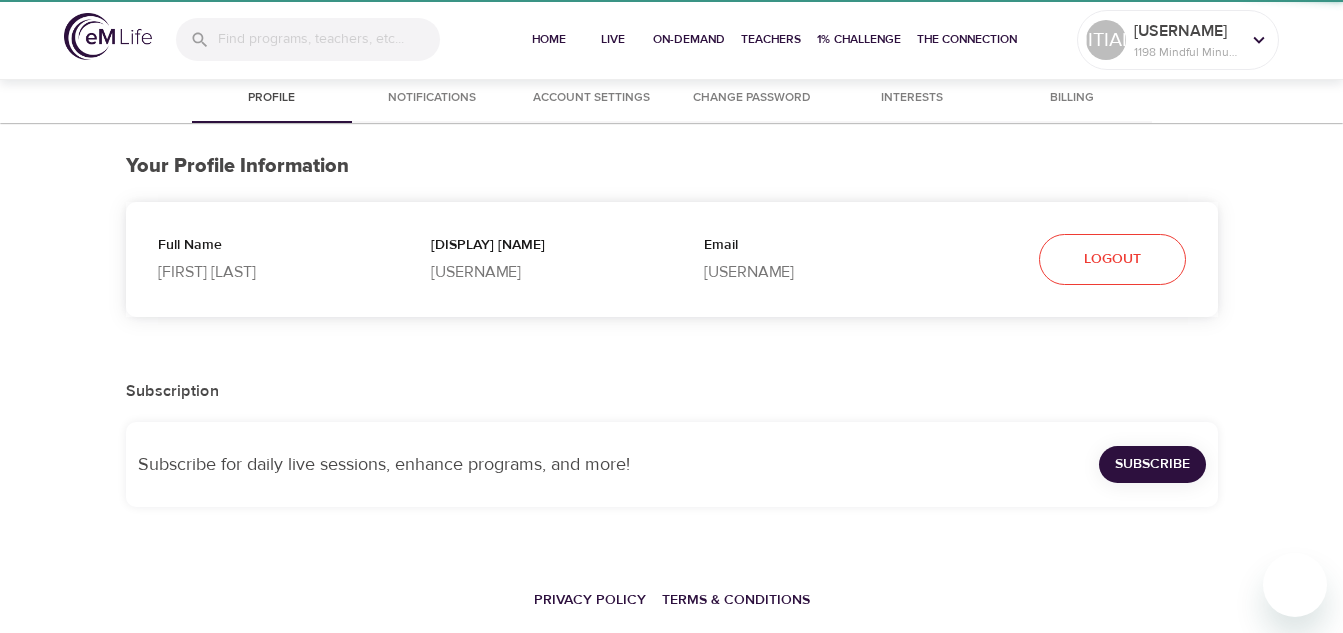 select on "10" 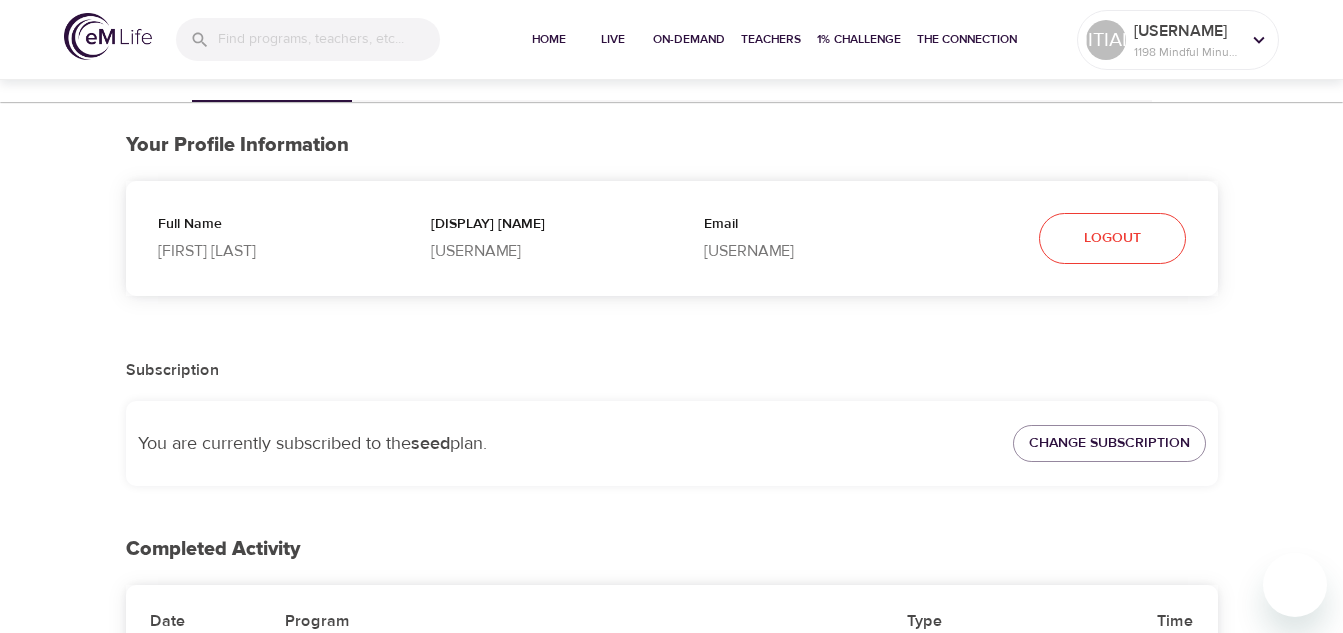 scroll, scrollTop: 0, scrollLeft: 0, axis: both 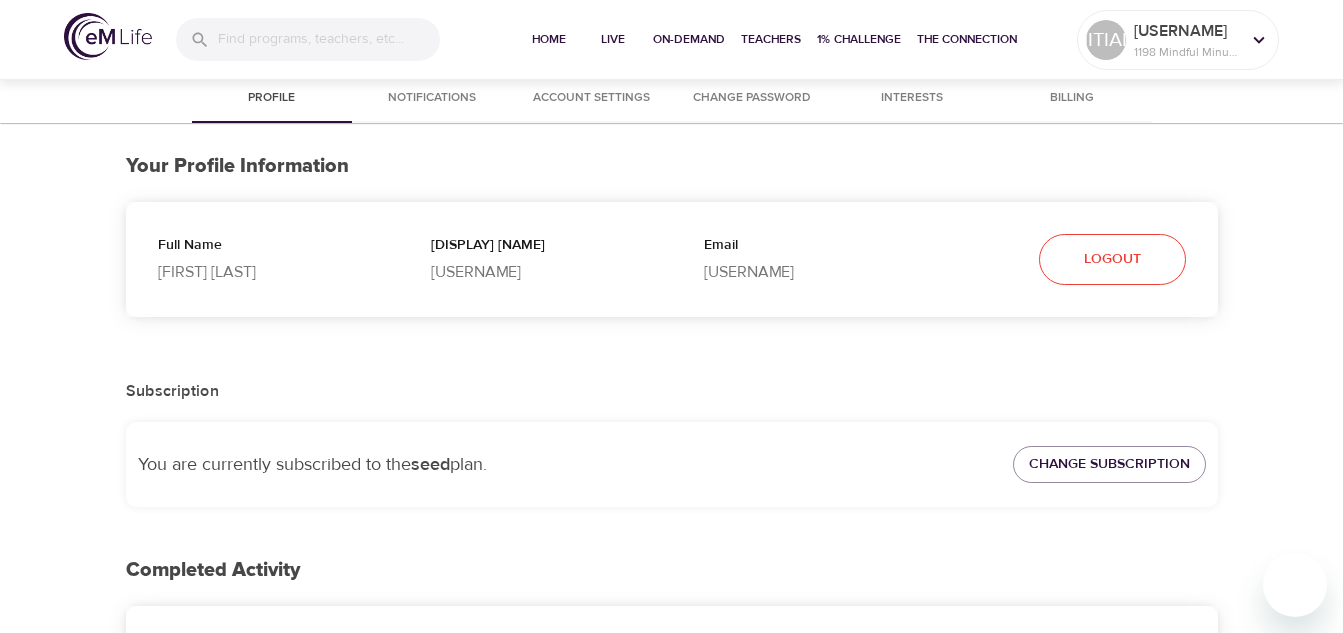 click on "Notifications" at bounding box center [432, 98] 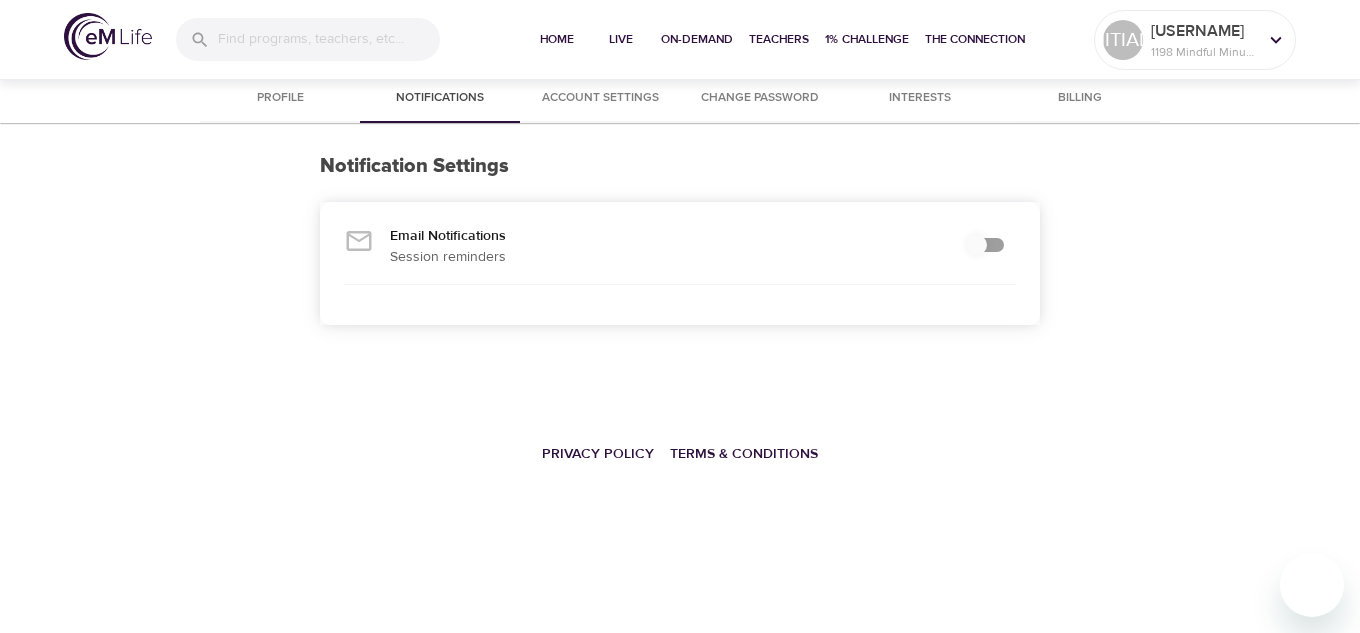 checkbox on "true" 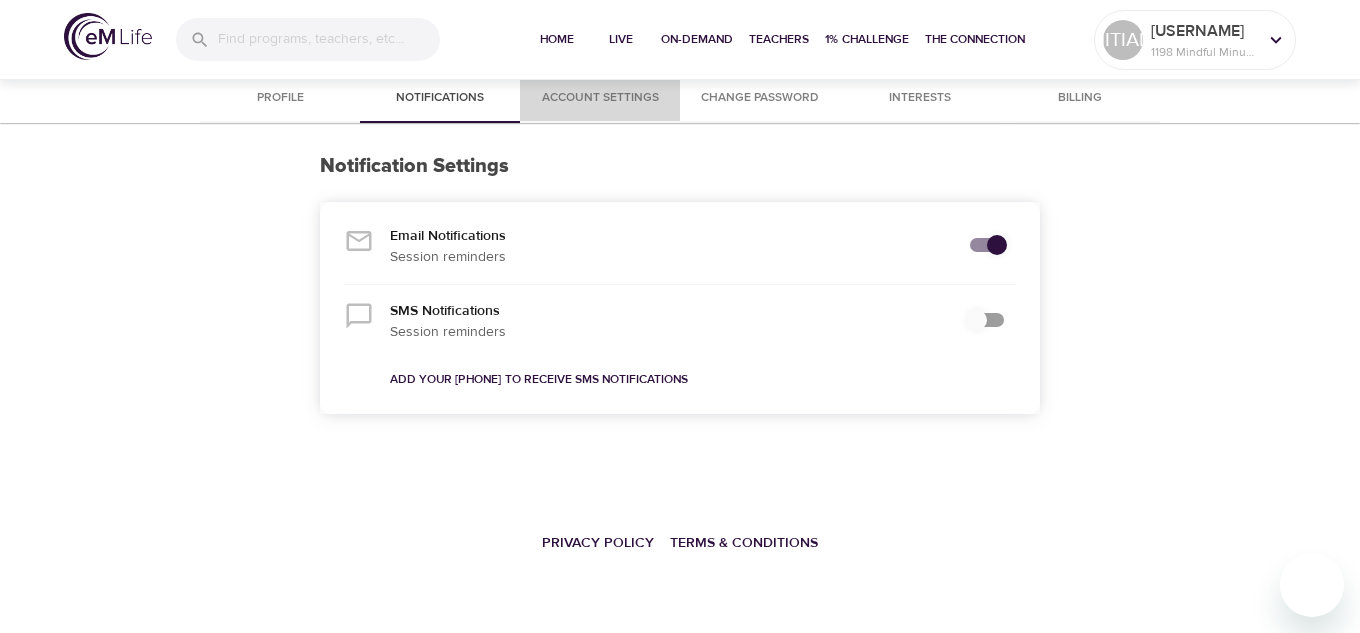 click on "Account Settings" at bounding box center [600, 98] 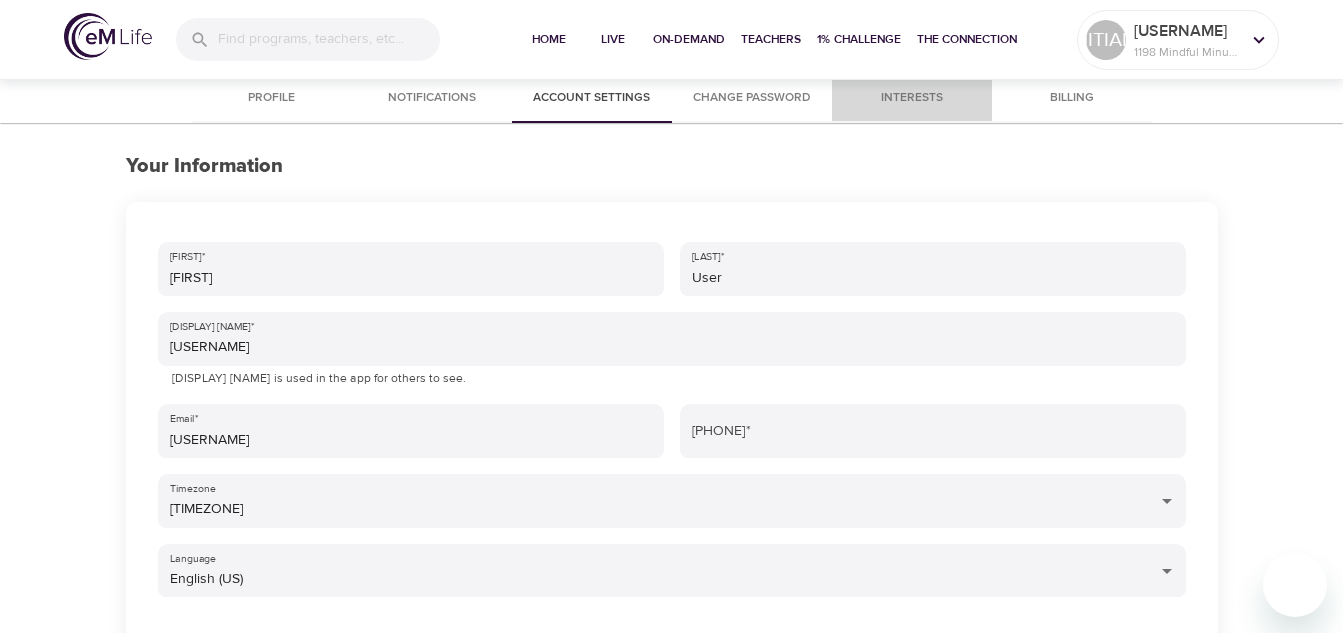 click on "Interests" at bounding box center (912, 98) 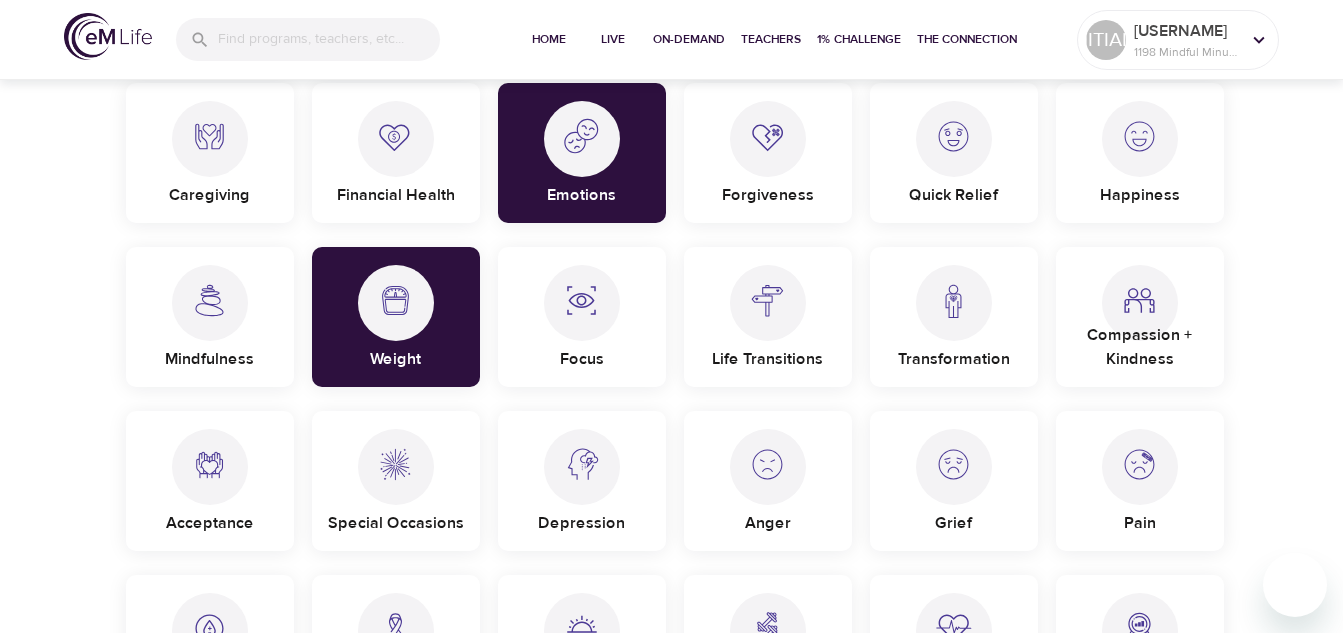 scroll, scrollTop: 0, scrollLeft: 0, axis: both 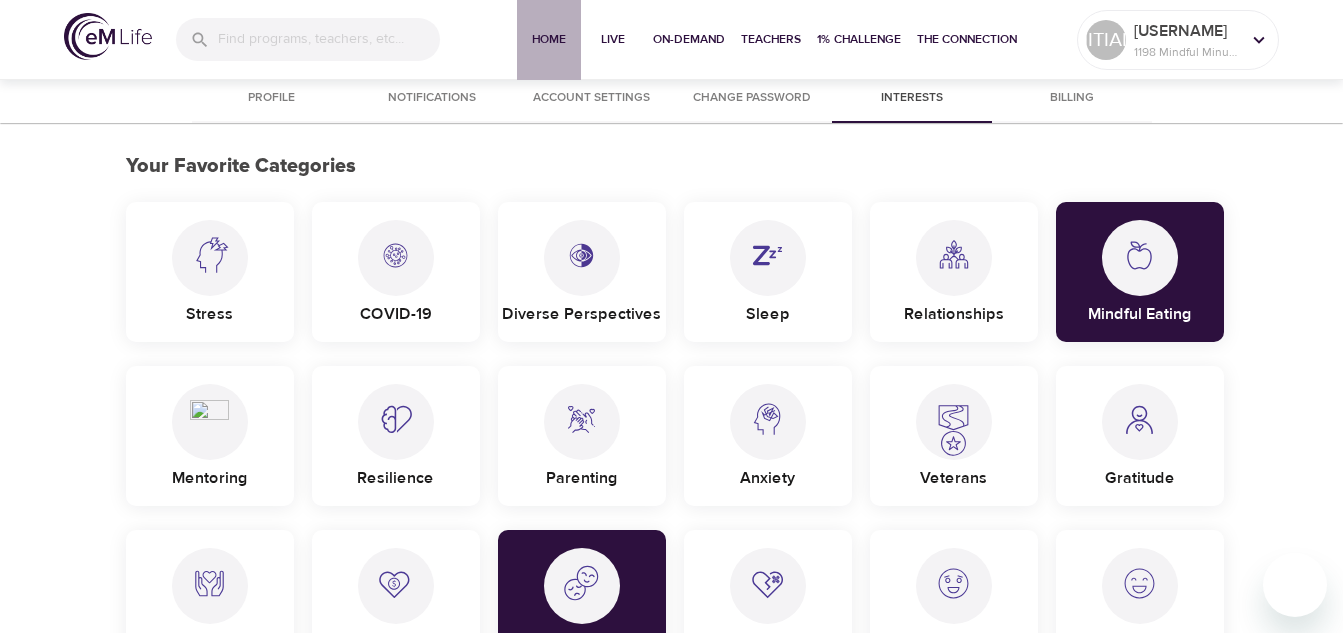 click on "Home" at bounding box center (549, 39) 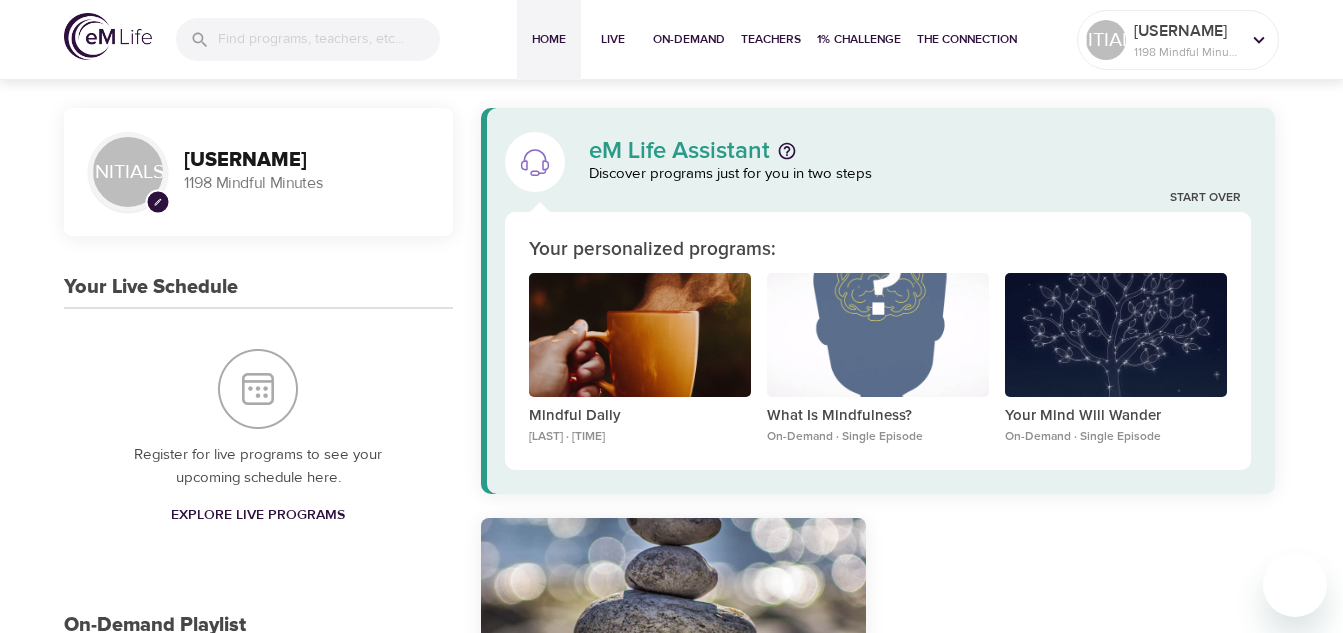 scroll, scrollTop: 0, scrollLeft: 0, axis: both 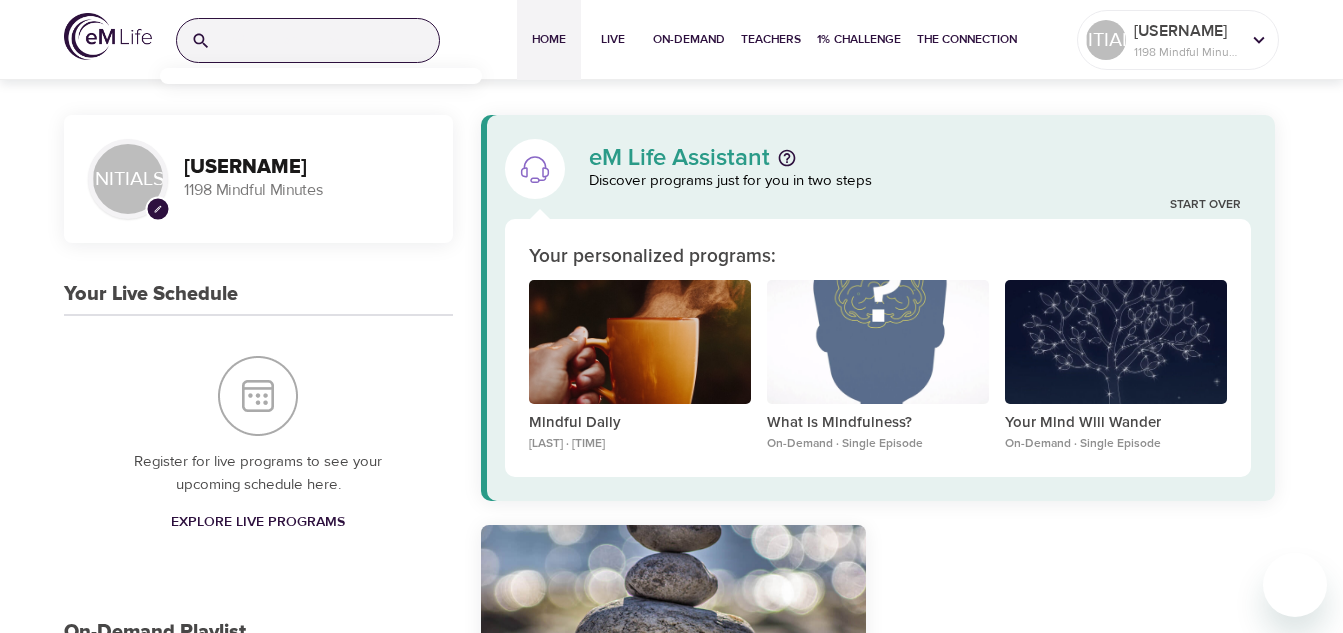 click at bounding box center [329, 40] 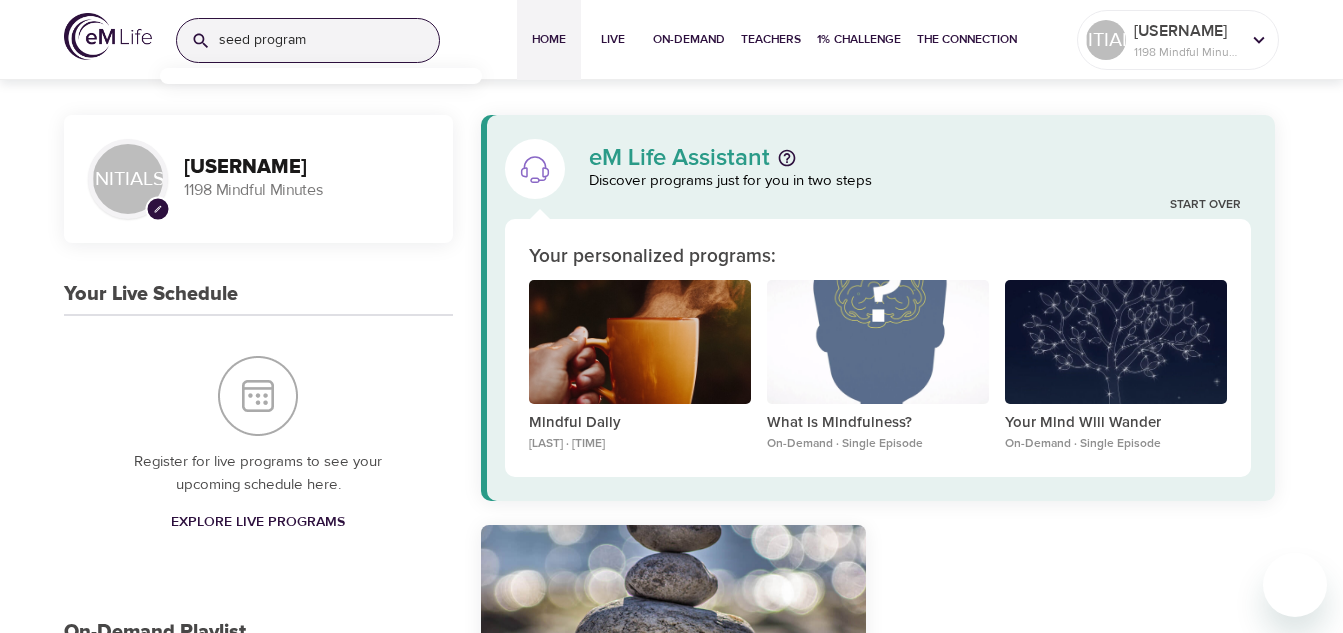 type on "seed program" 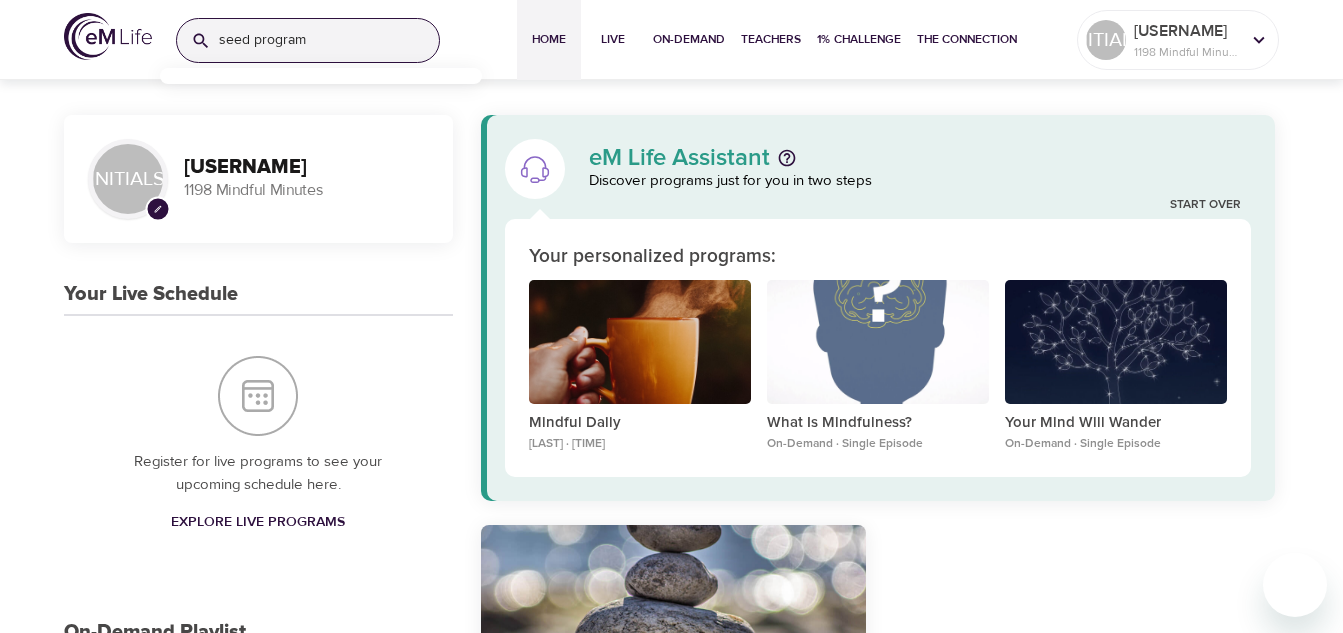 click on "seed program" at bounding box center (329, 40) 